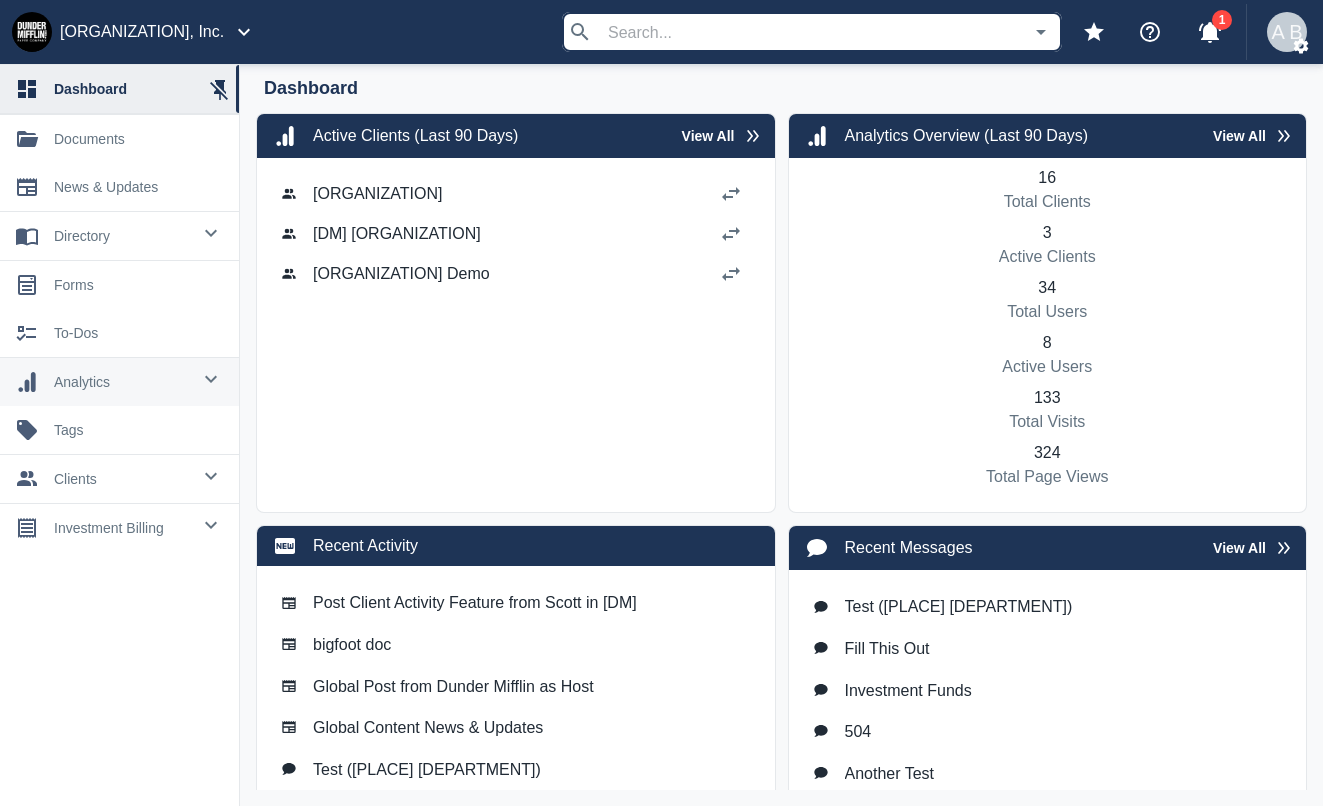 scroll, scrollTop: 0, scrollLeft: 0, axis: both 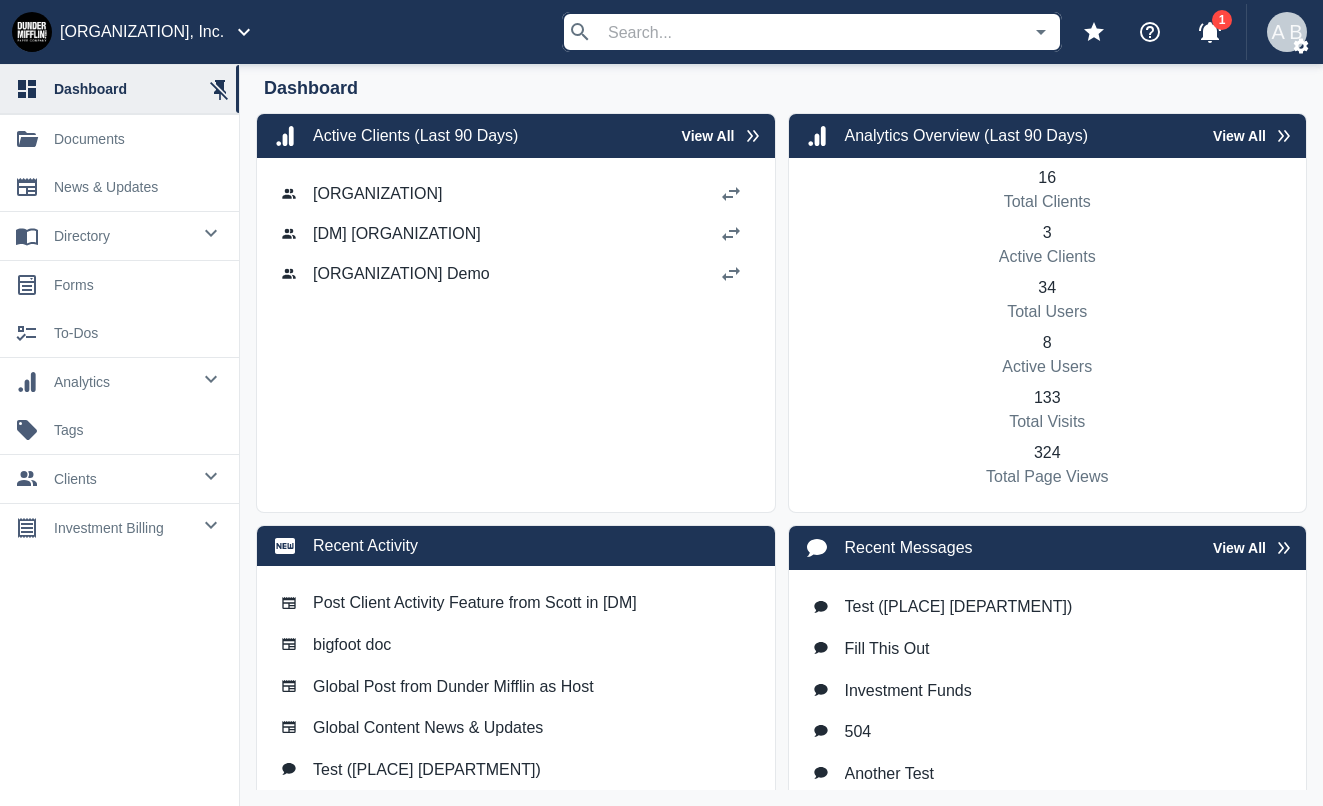 click on "investment billing" at bounding box center (122, 236) 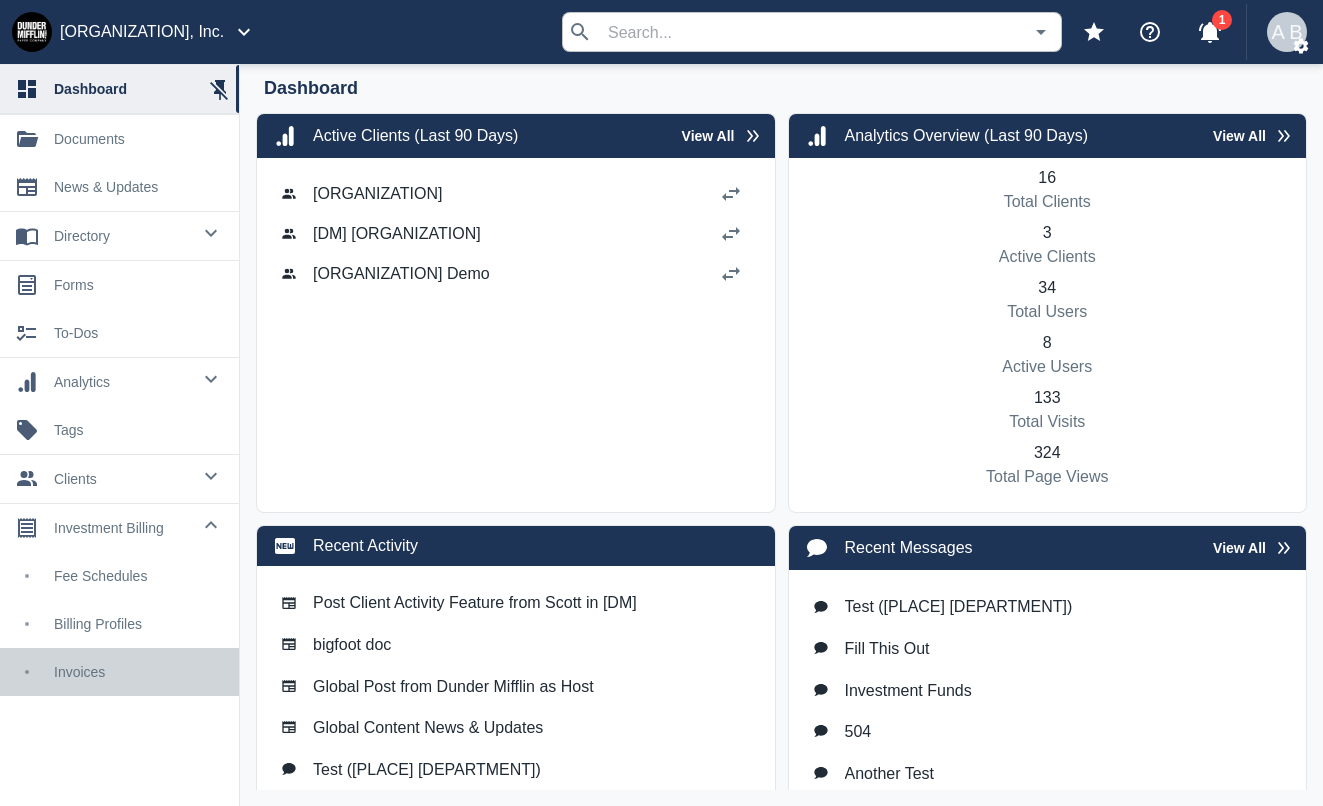 click on "Invoices" at bounding box center (119, 672) 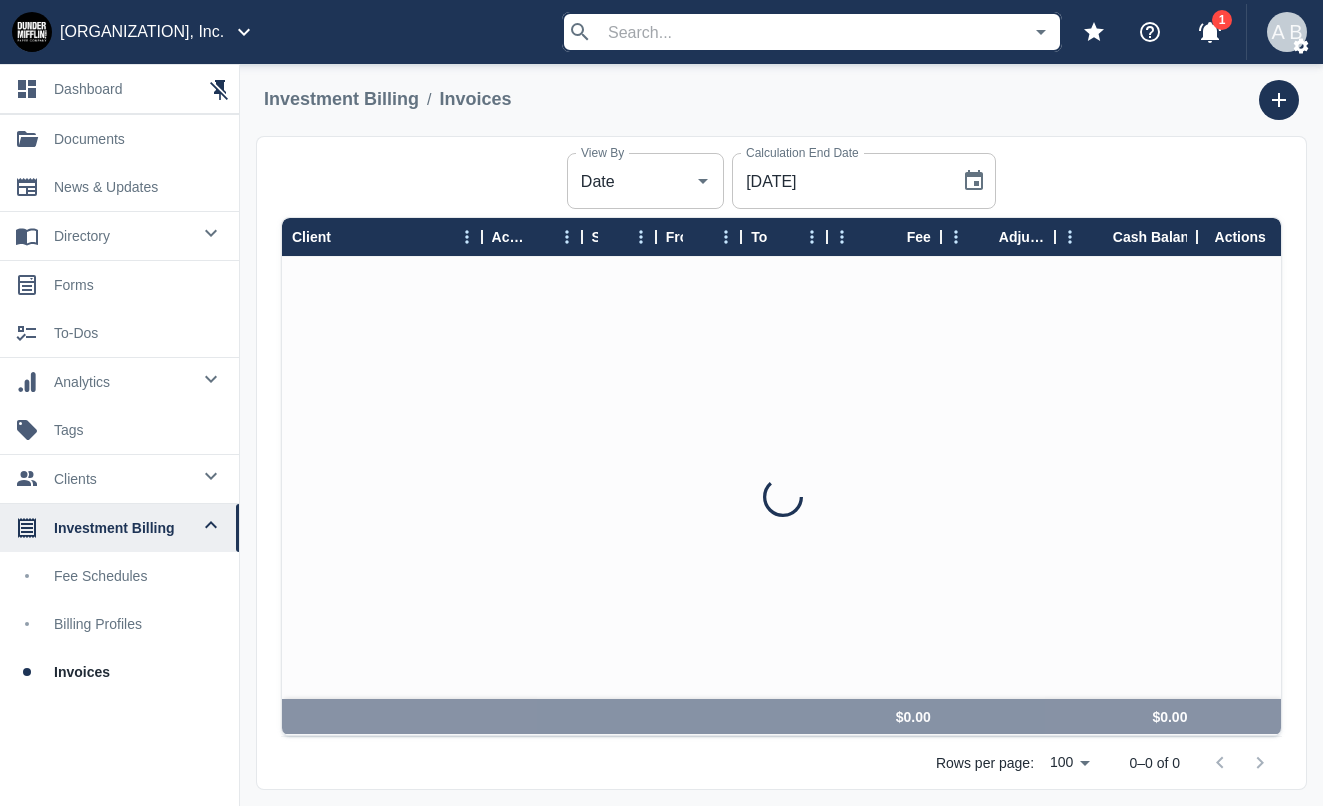 click on "Billing Profiles" at bounding box center (138, 624) 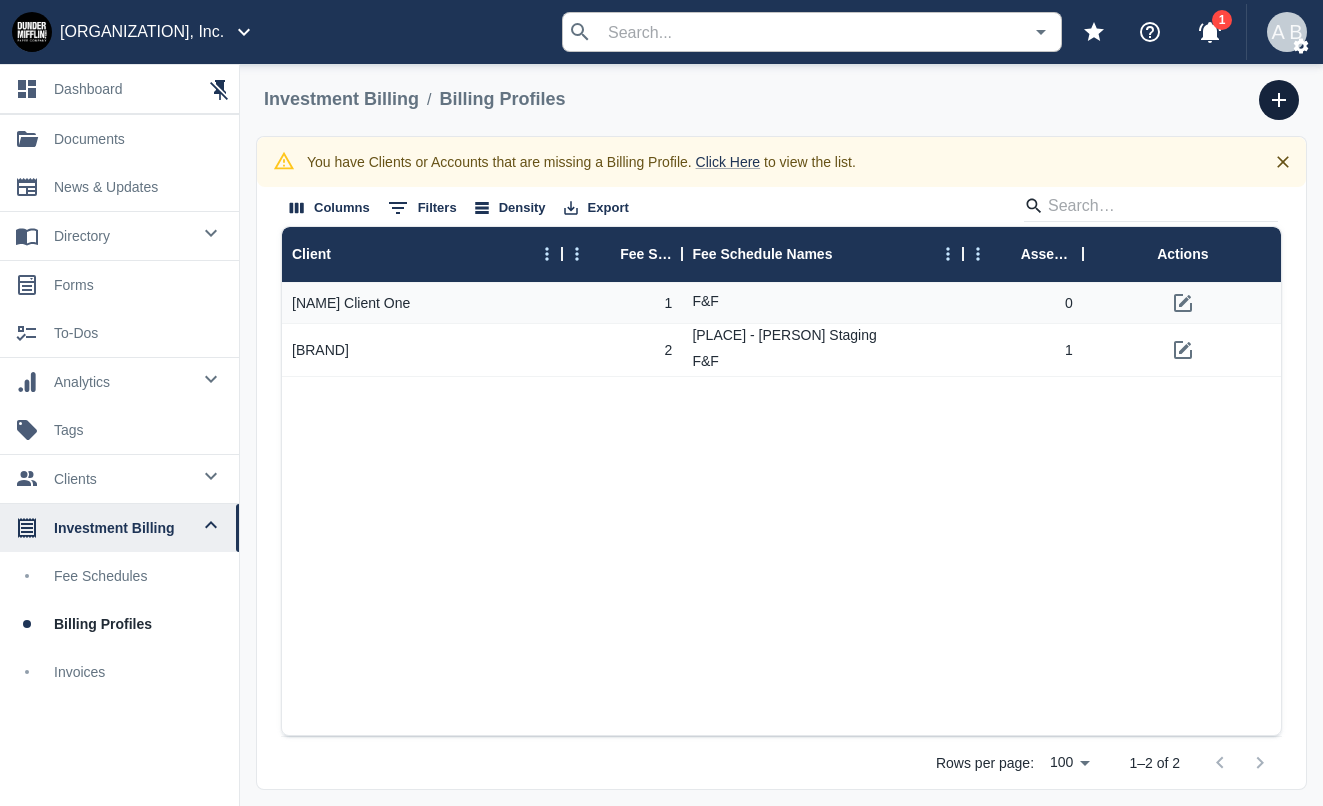 click at bounding box center (1279, 100) 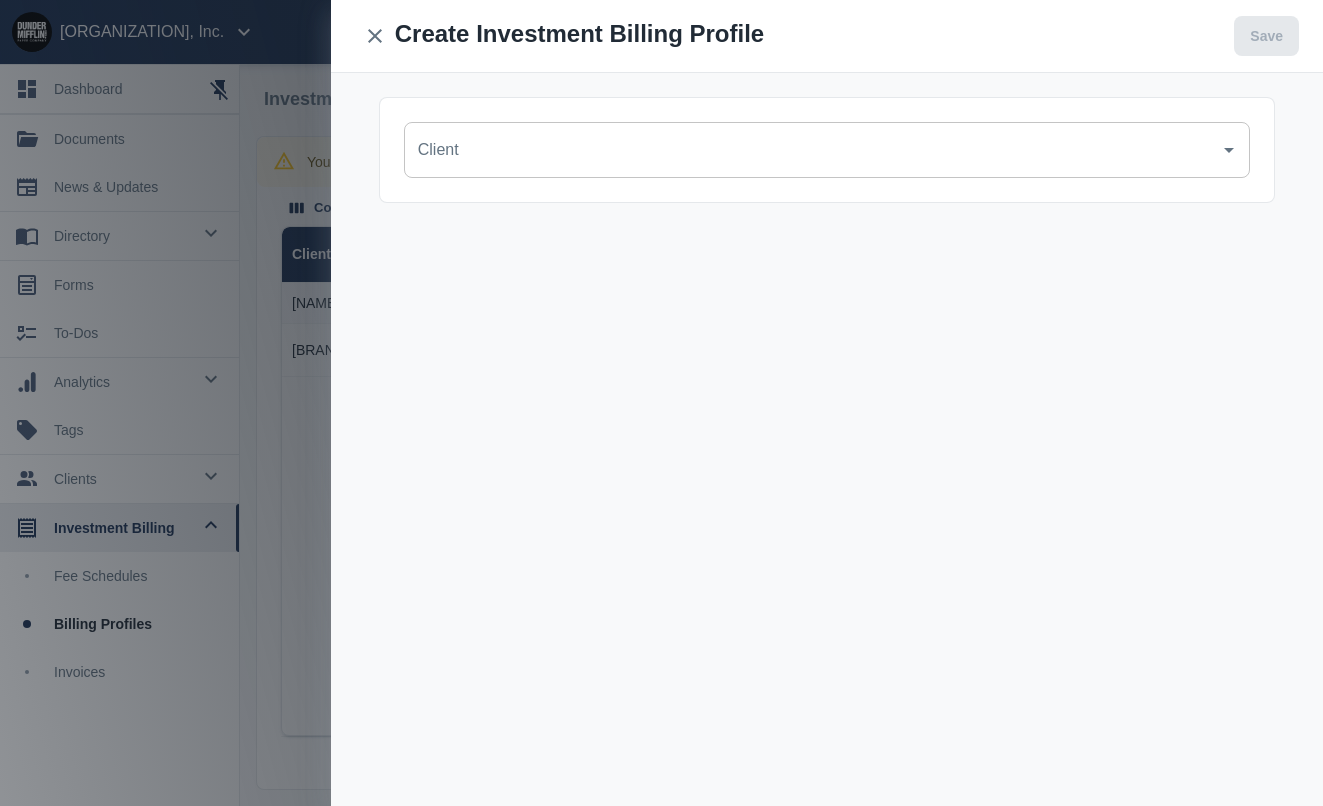 click on "Client" at bounding box center [812, 150] 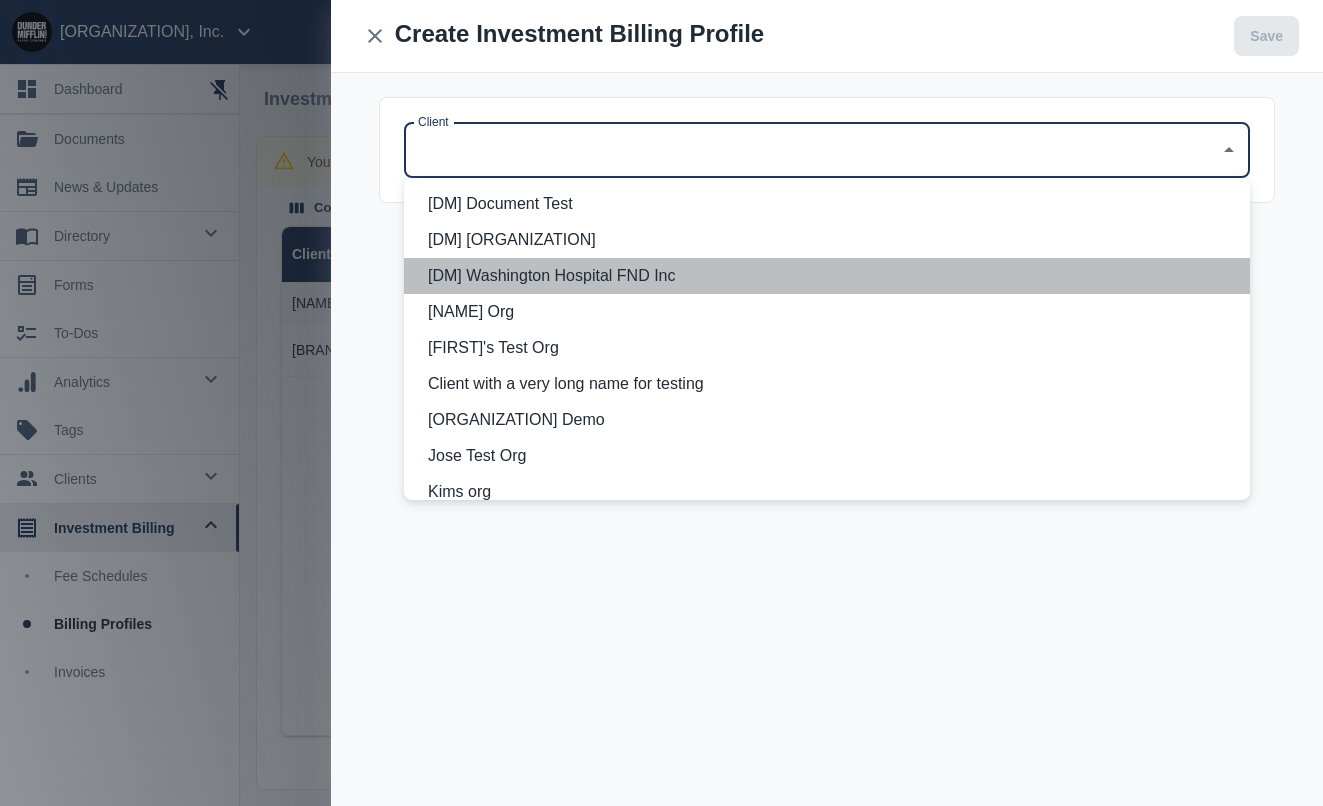 click on "[DM] Washington Hospital FND Inc" at bounding box center [831, 276] 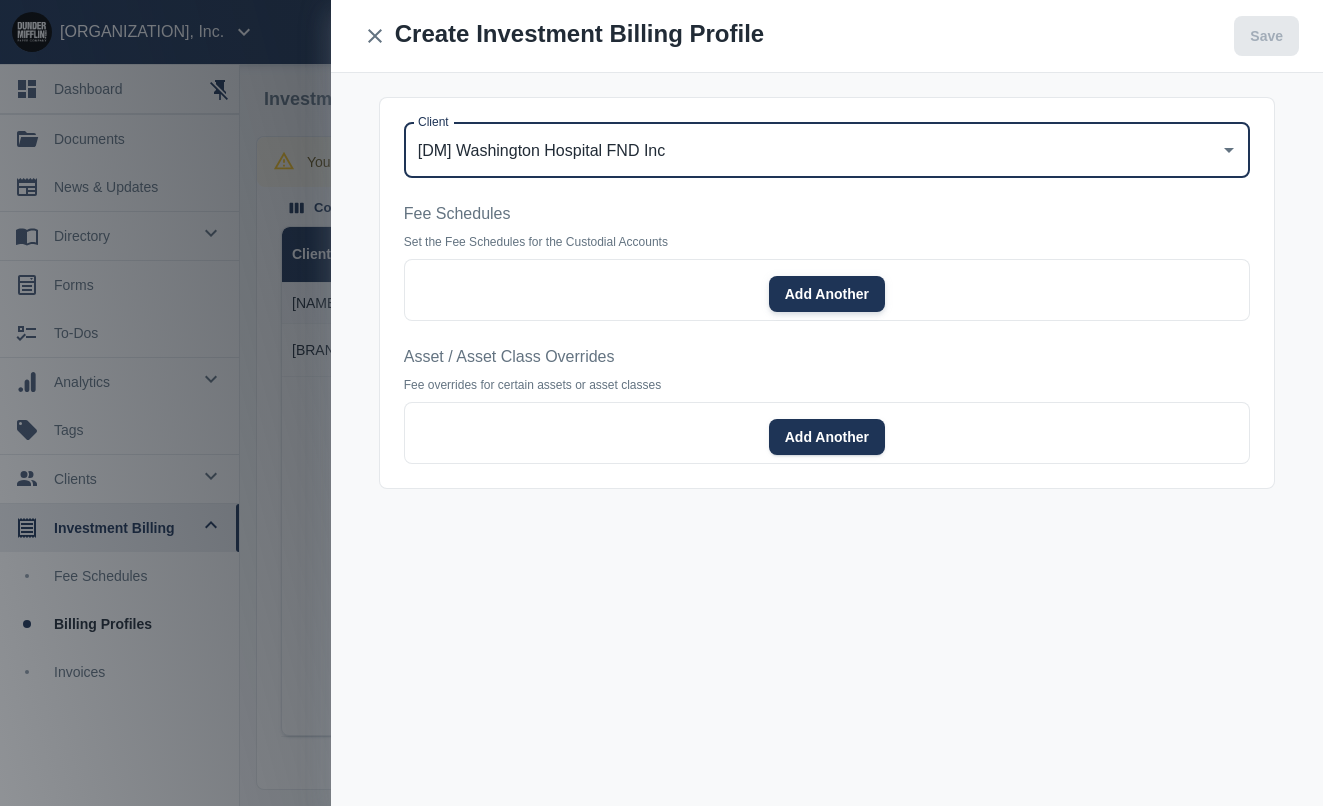 click on "Add Another" at bounding box center [827, 294] 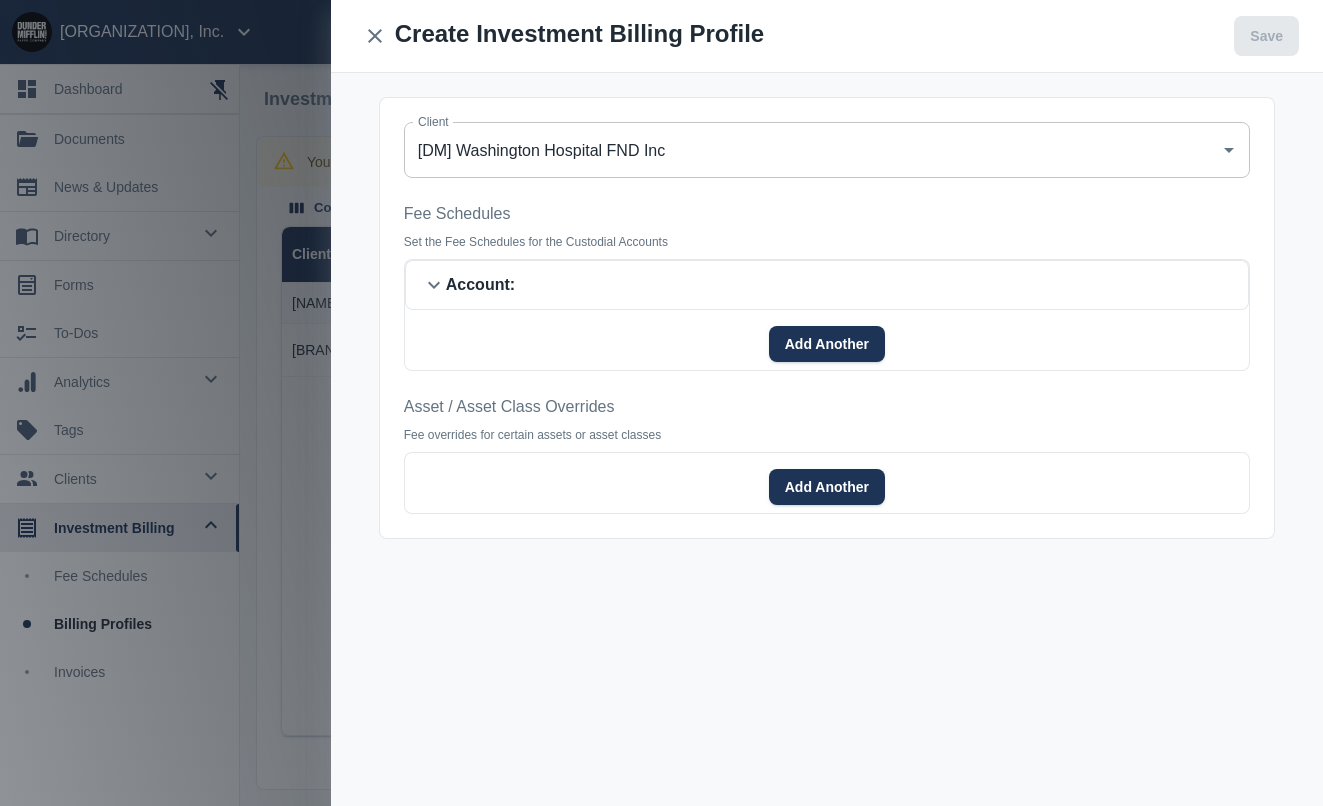 click on "Account :" at bounding box center [480, 285] 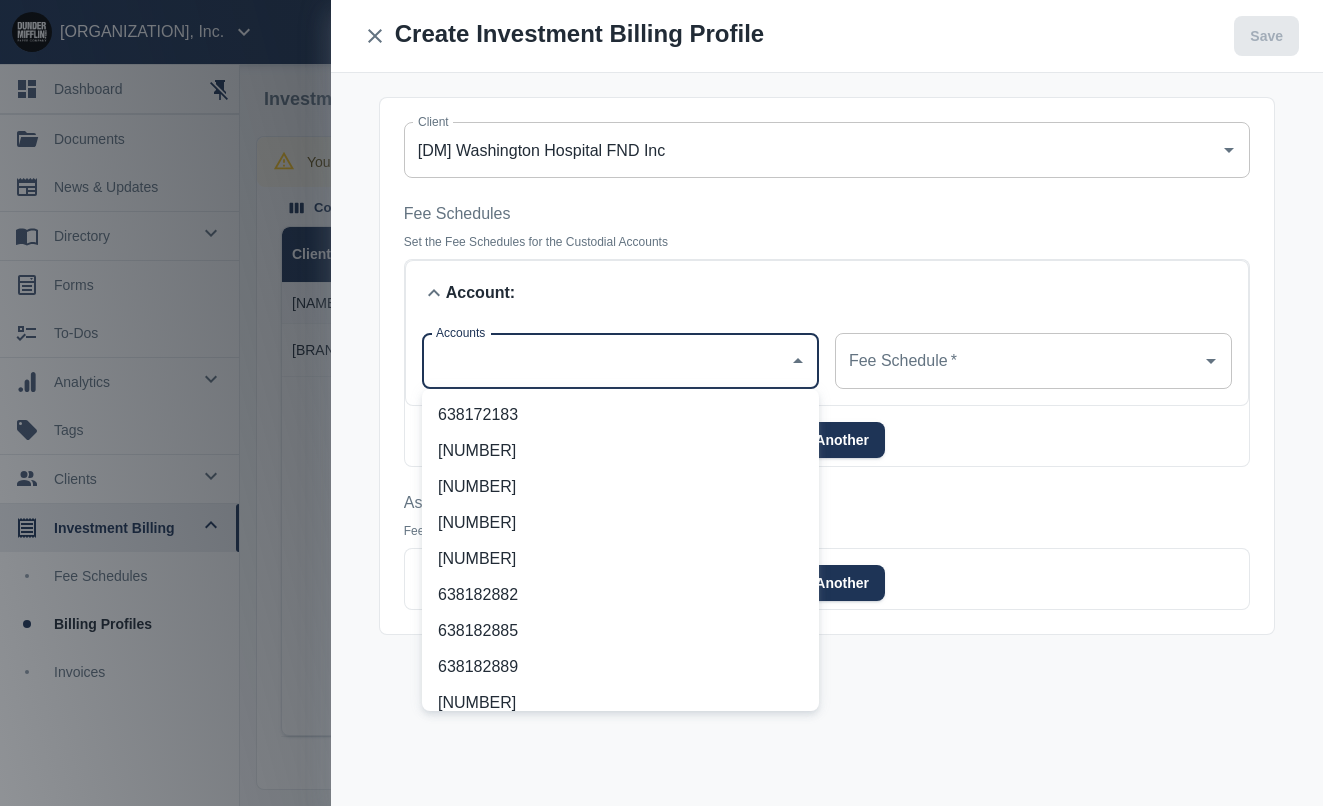 click on "Accounts" at bounding box center (605, 361) 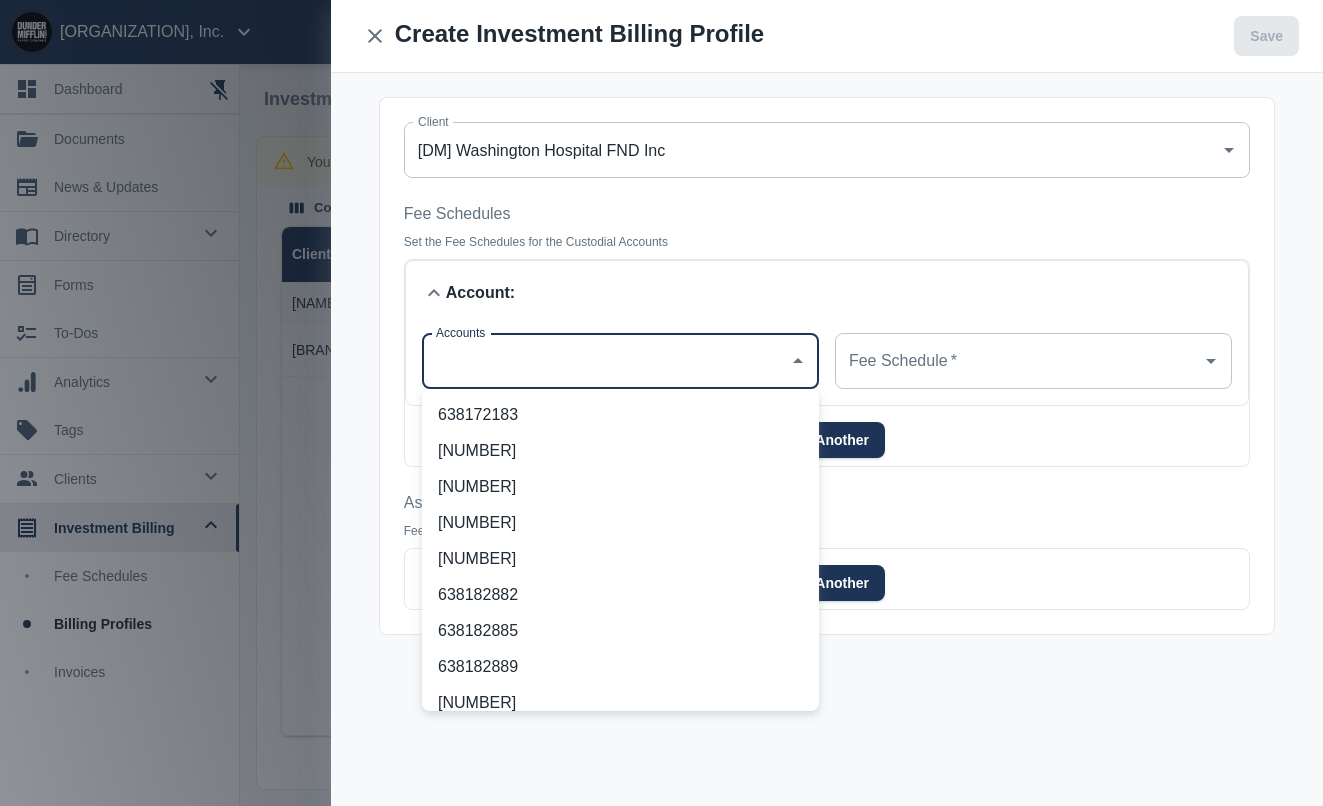 click on "638172183" at bounding box center (620, 415) 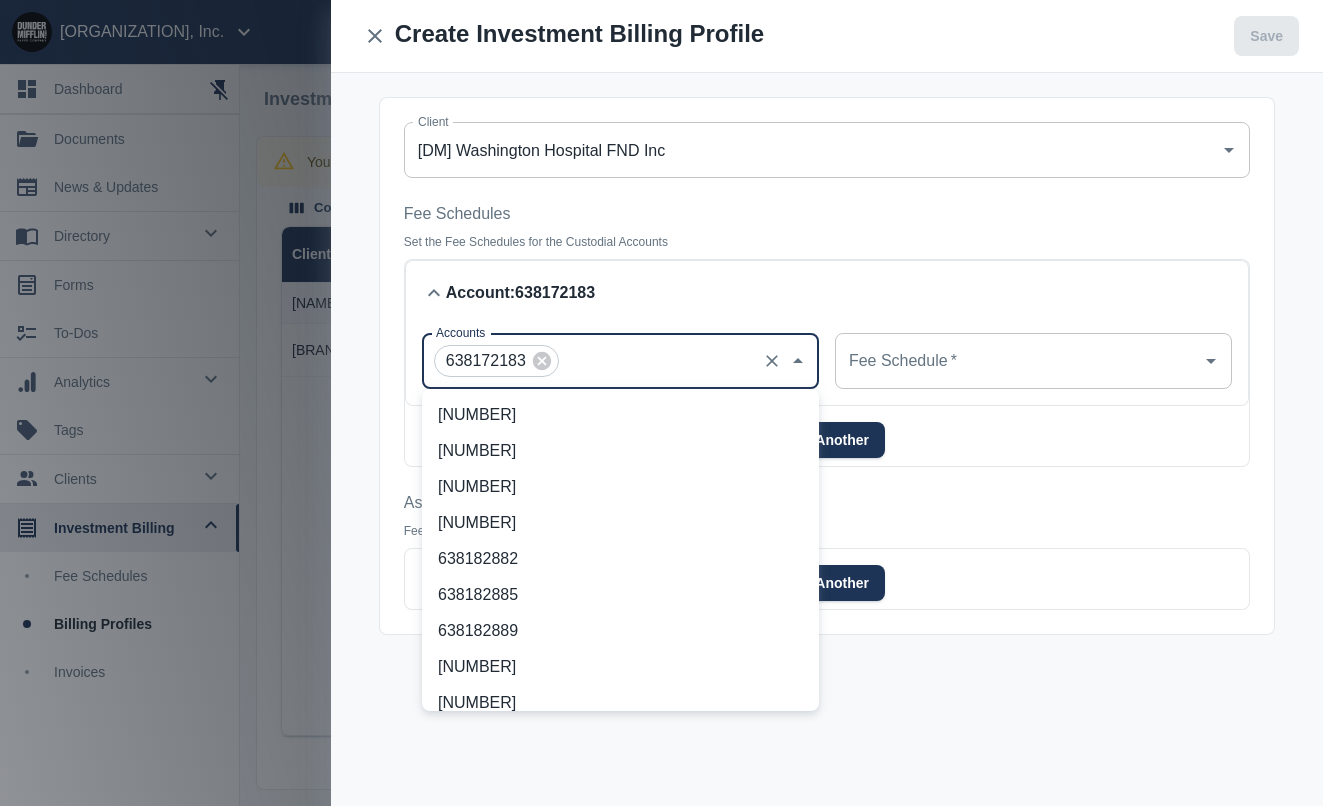 click on "Fee Schedule   * Fee Schedule   *" at bounding box center (1033, 361) 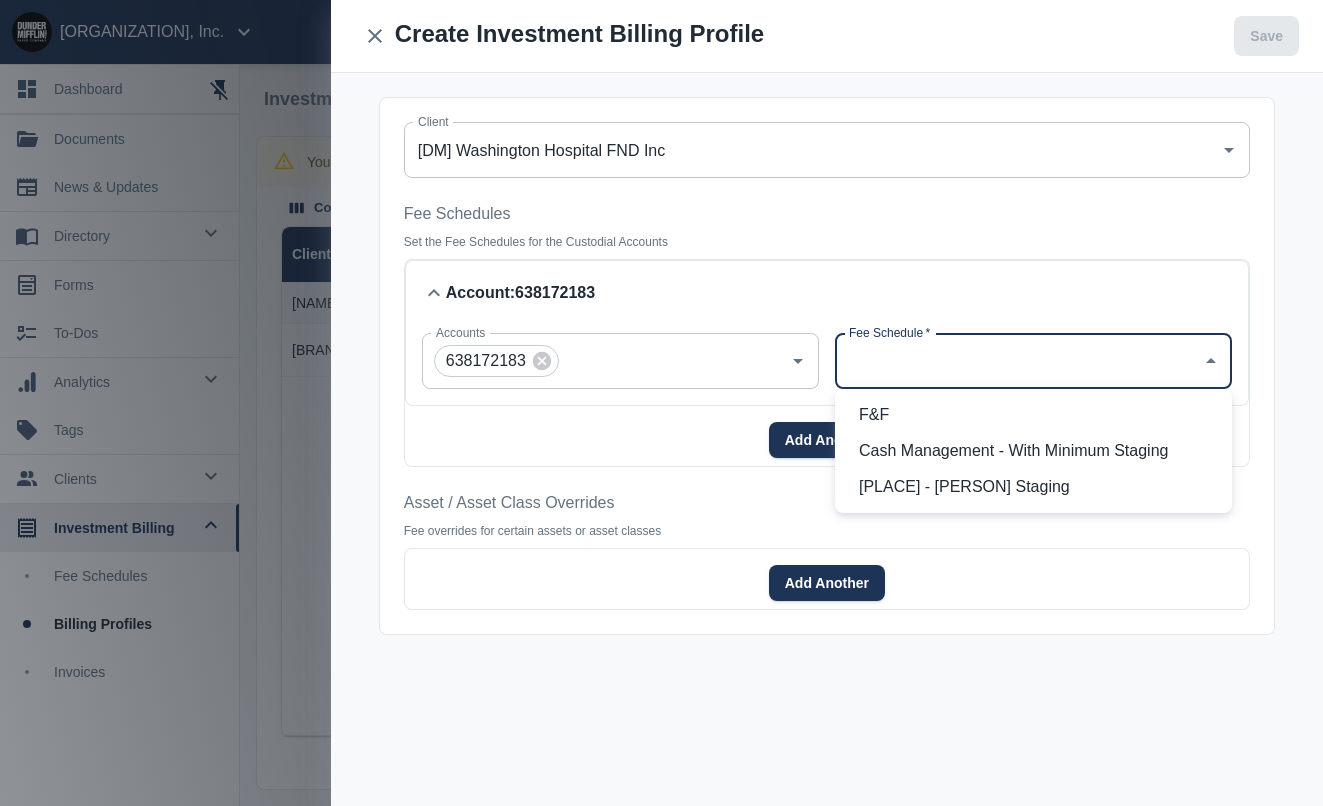 click on "Cash Management - With Minimum Staging" at bounding box center [1037, 451] 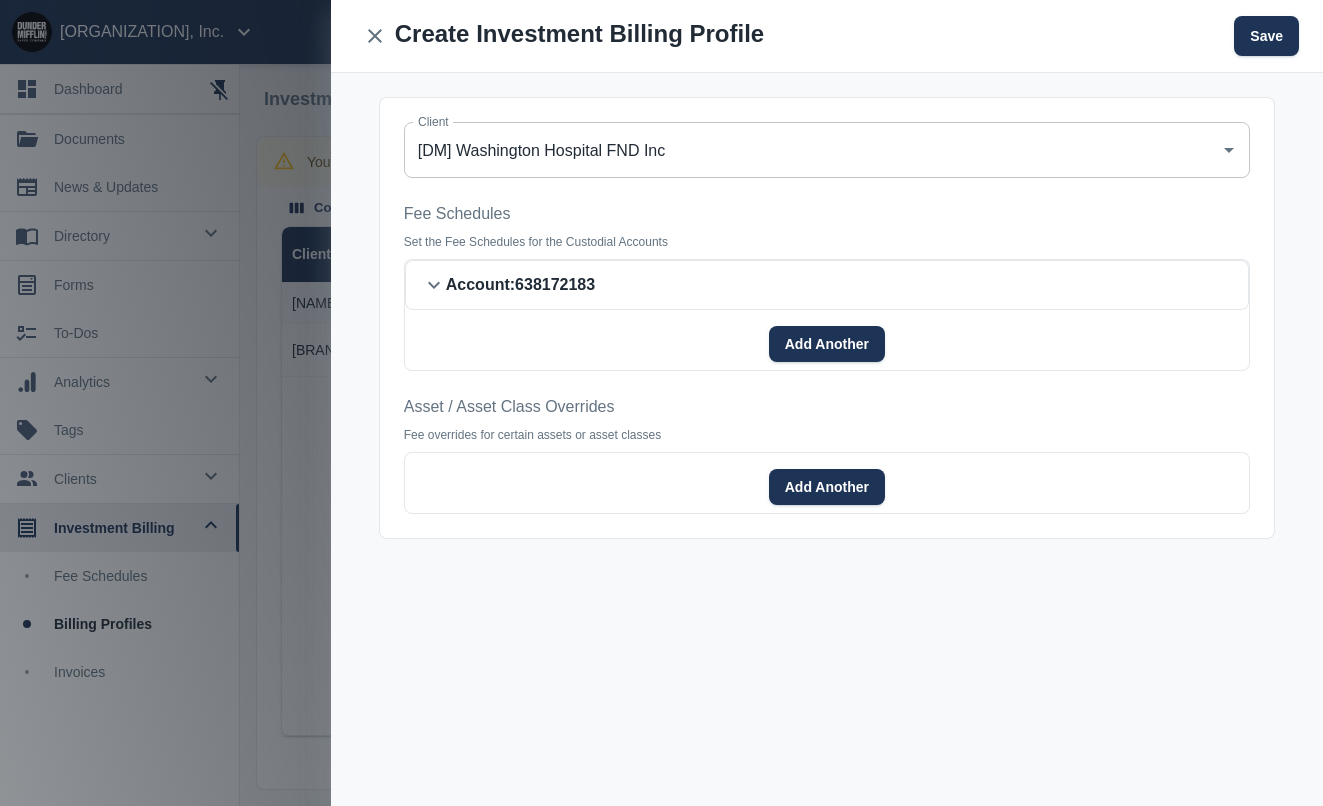 click at bounding box center (434, 285) 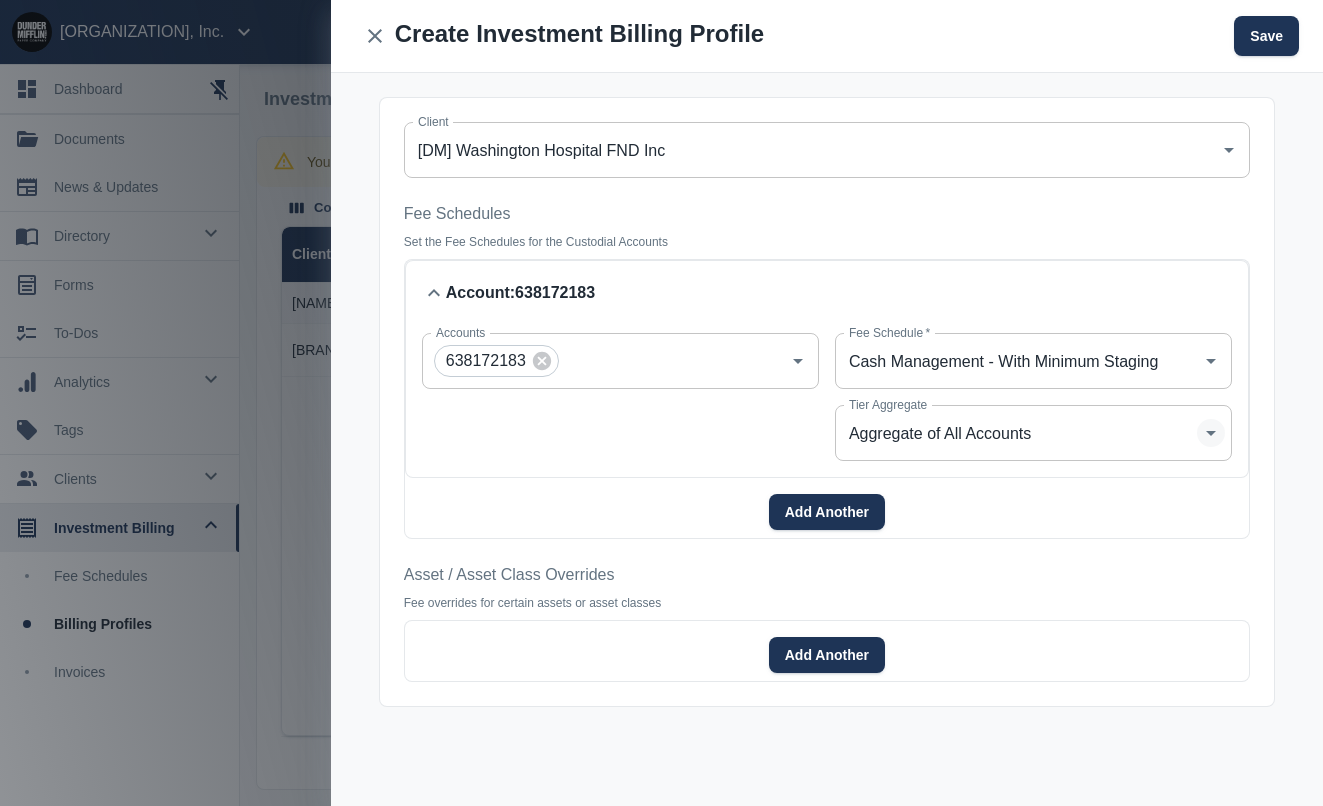 click at bounding box center (1211, 361) 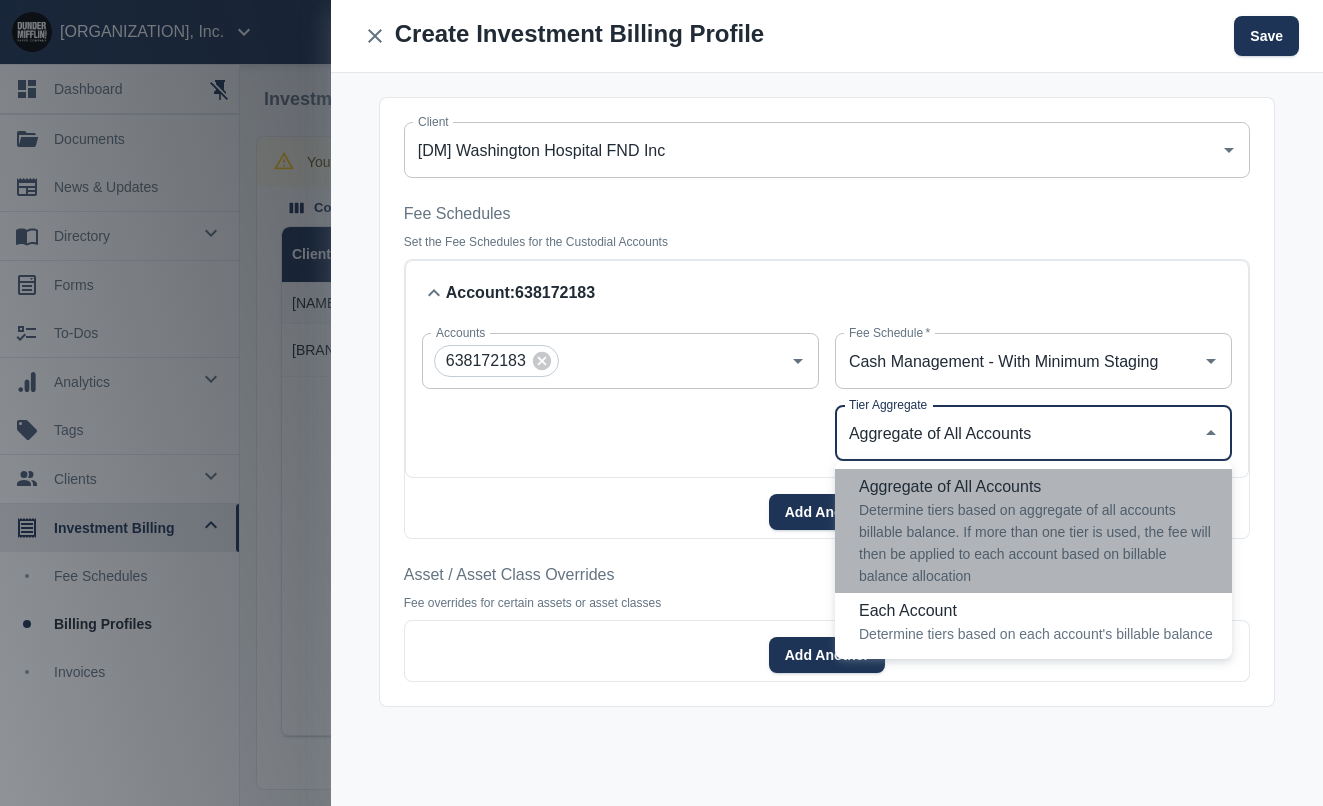 click on "Aggregate of All Accounts" at bounding box center [1037, 487] 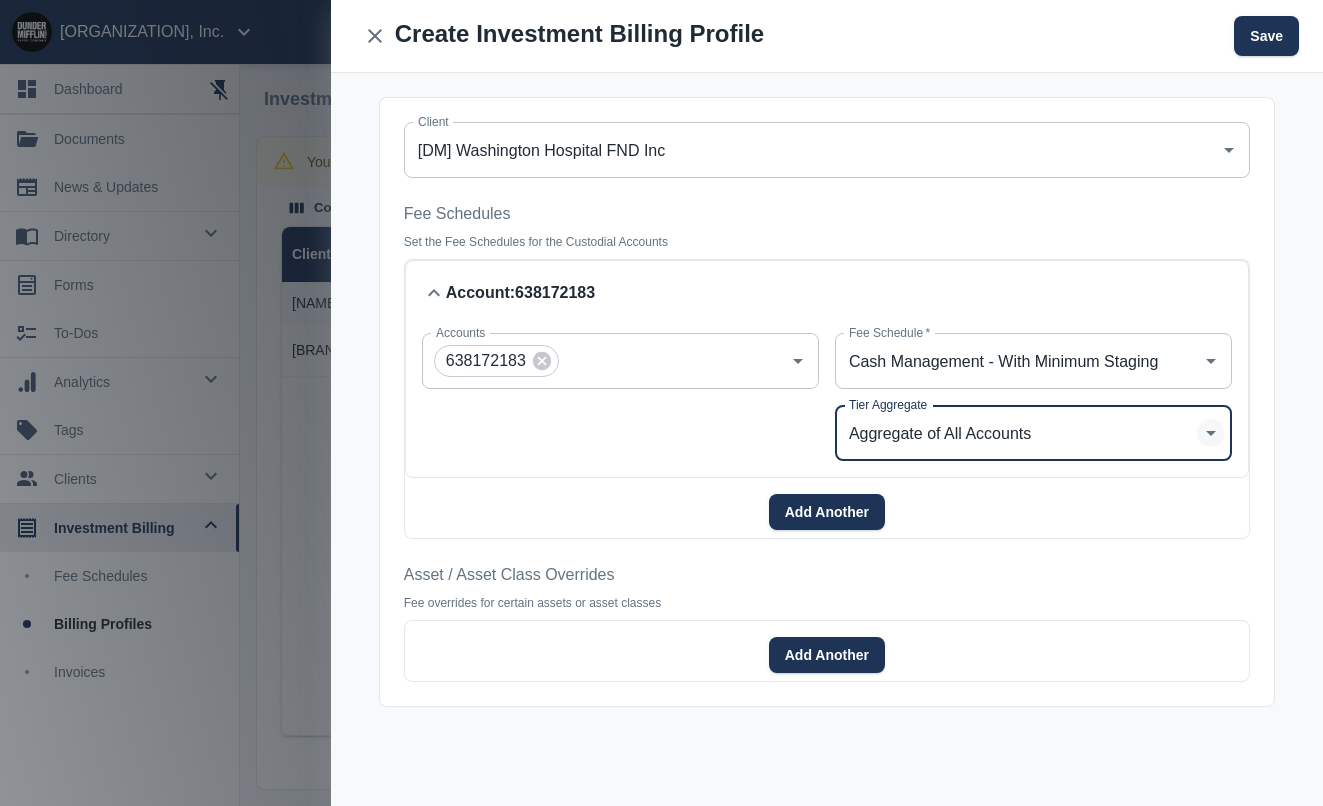 click at bounding box center [1211, 433] 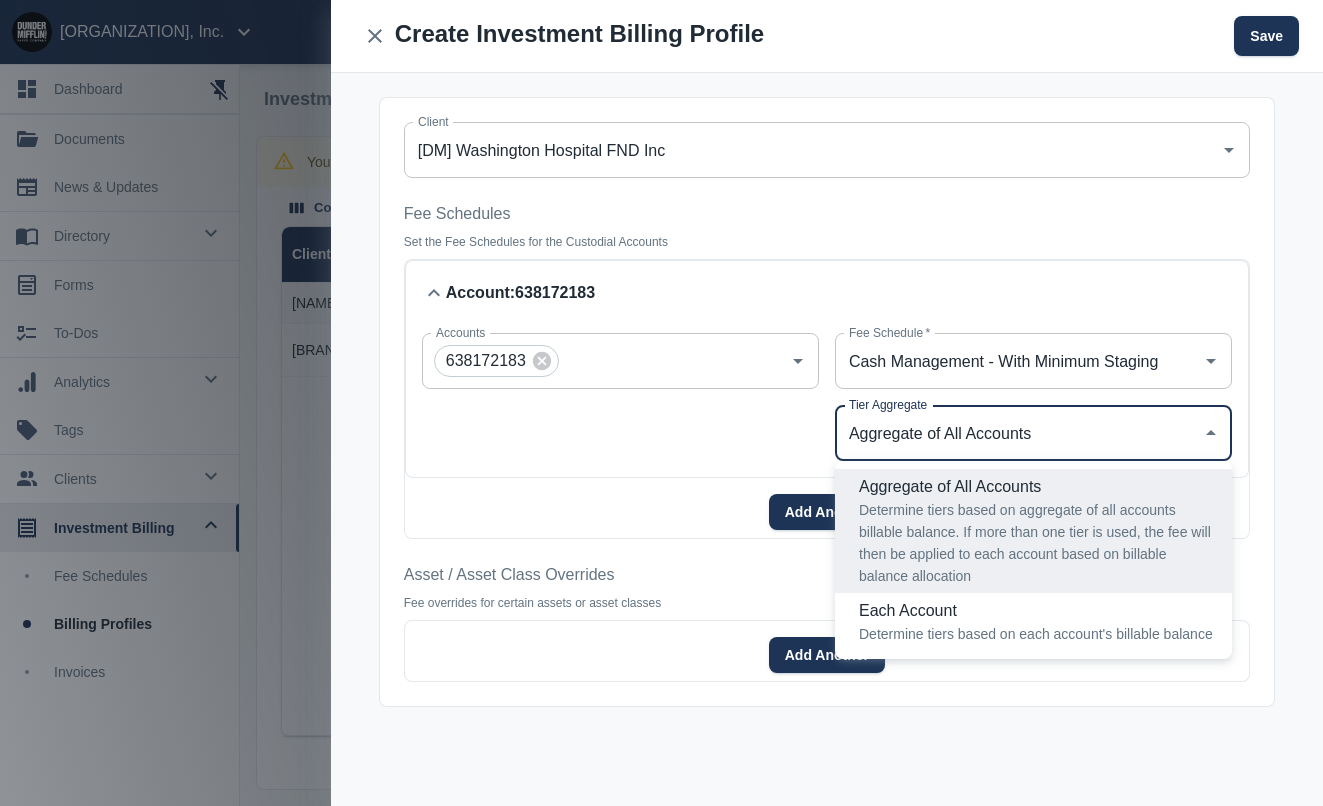 click on "Each Account" at bounding box center (1037, 611) 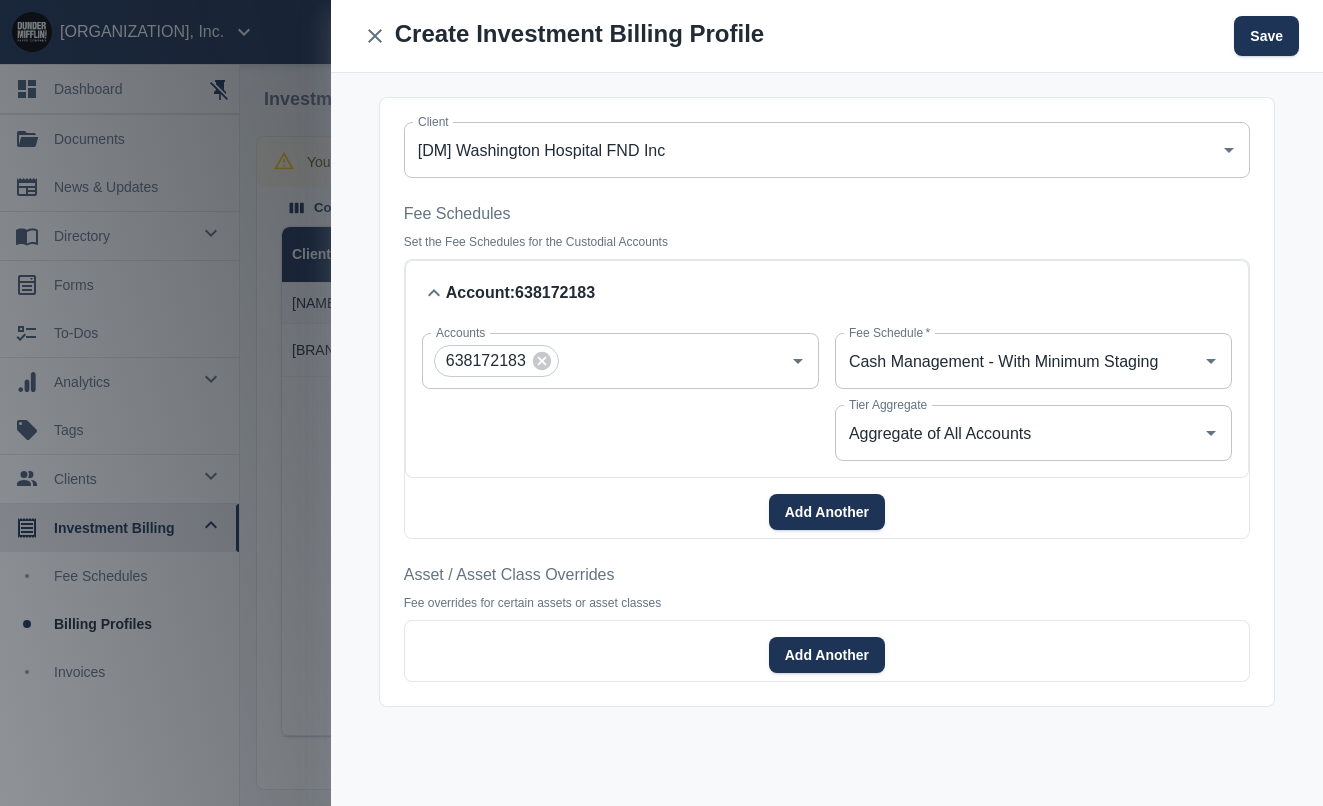 click on "Add Another" at bounding box center (827, 512) 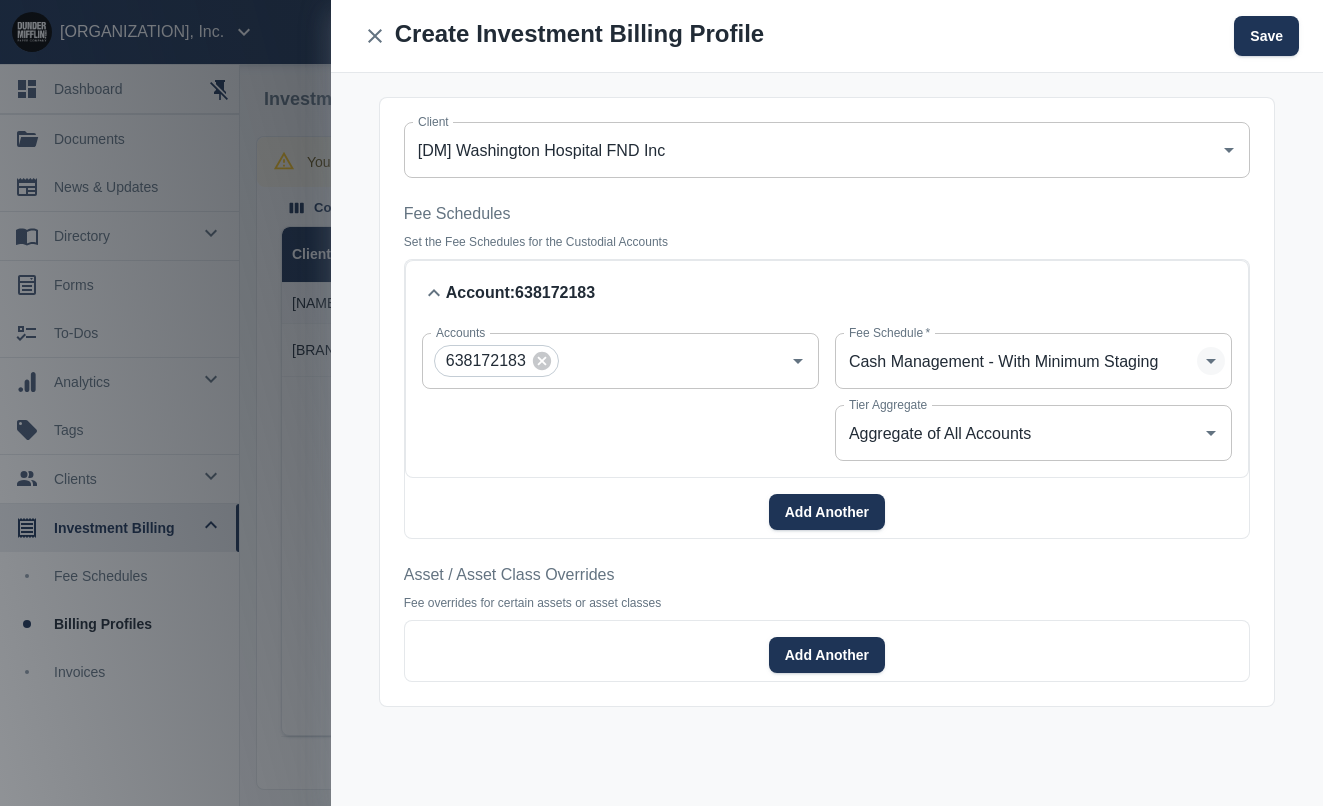 click at bounding box center [1211, 361] 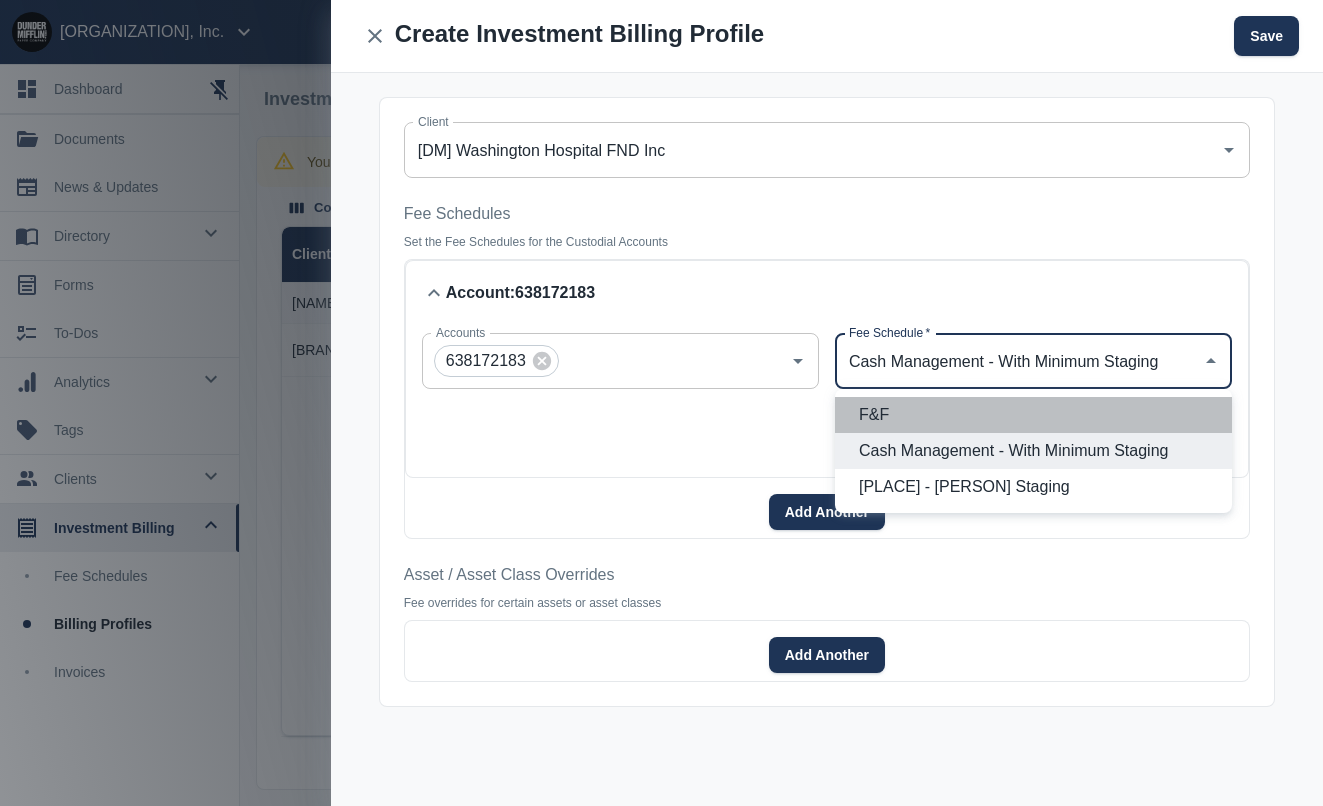 click on "F&F" at bounding box center (1037, 415) 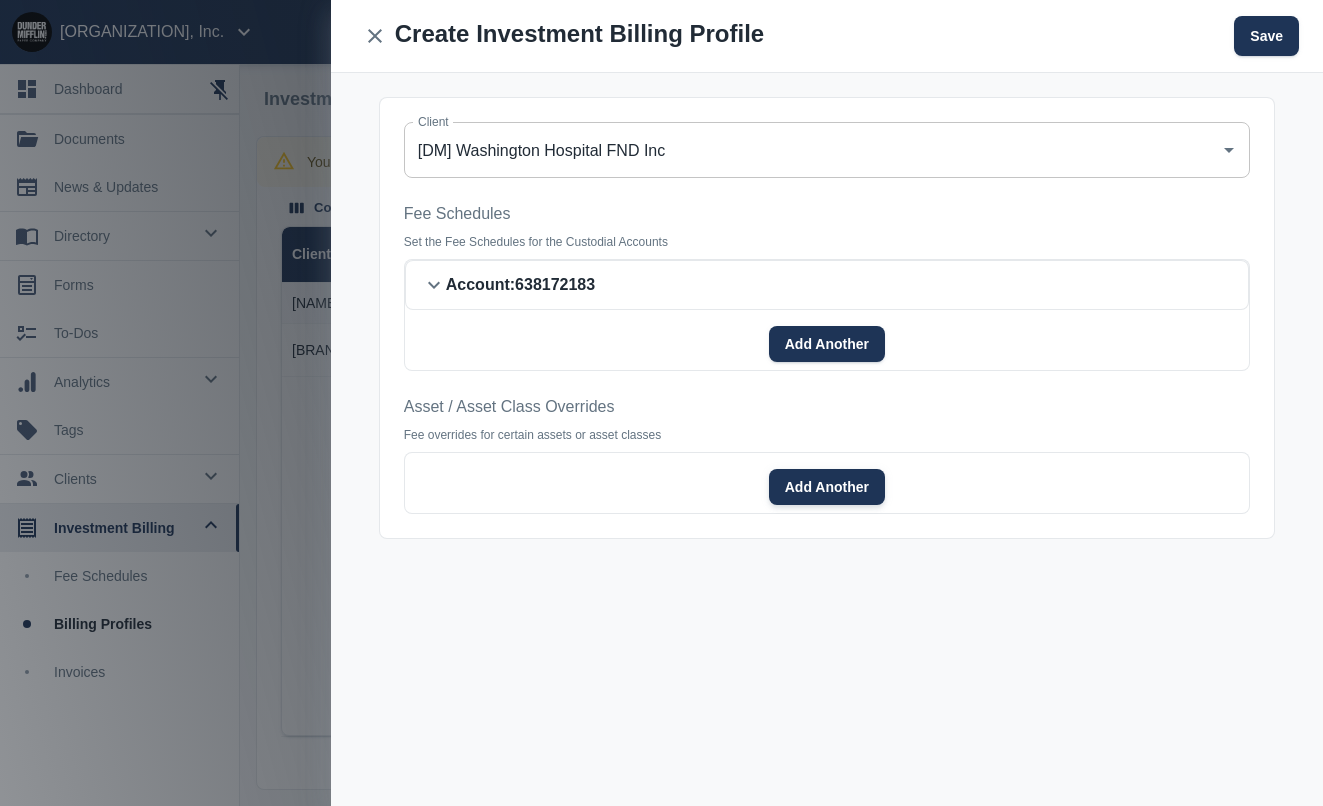 click on "Add Another" at bounding box center [827, 344] 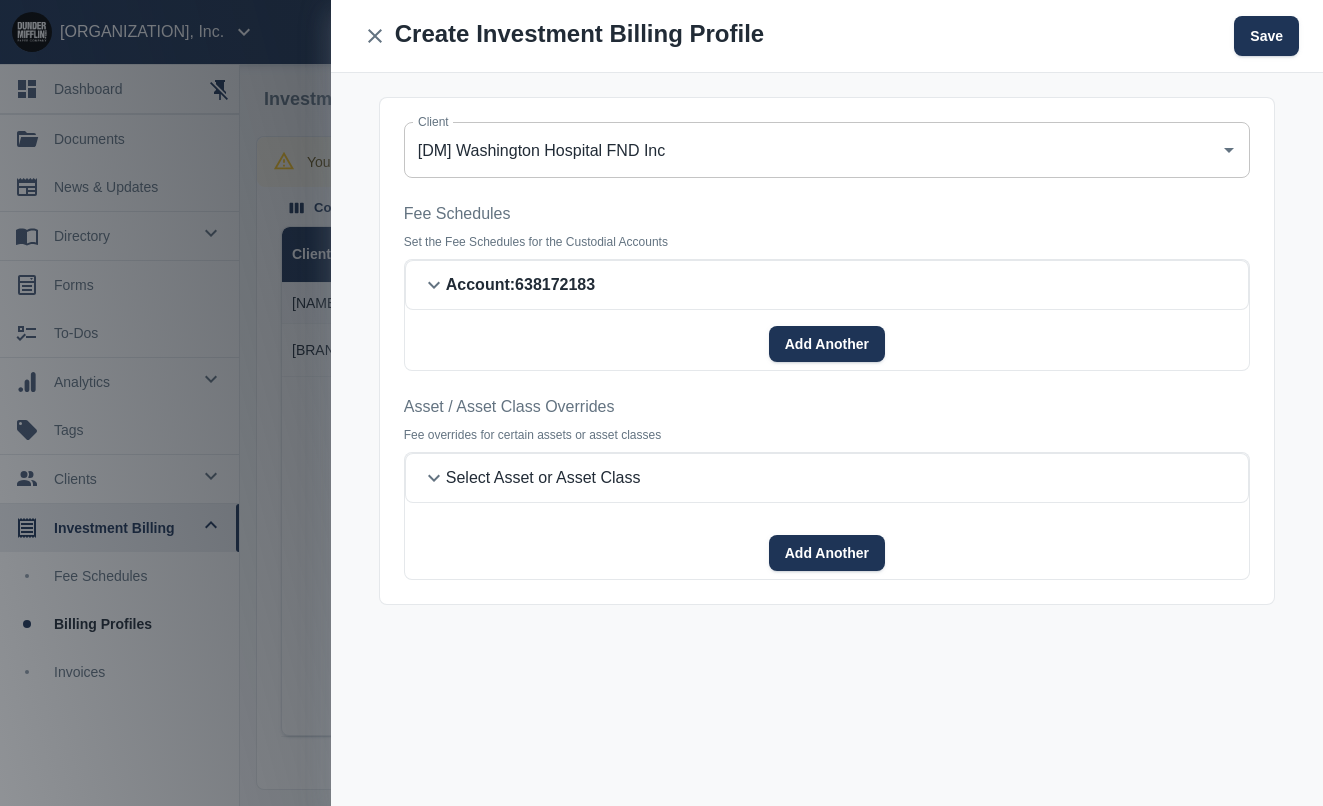 click at bounding box center [434, 285] 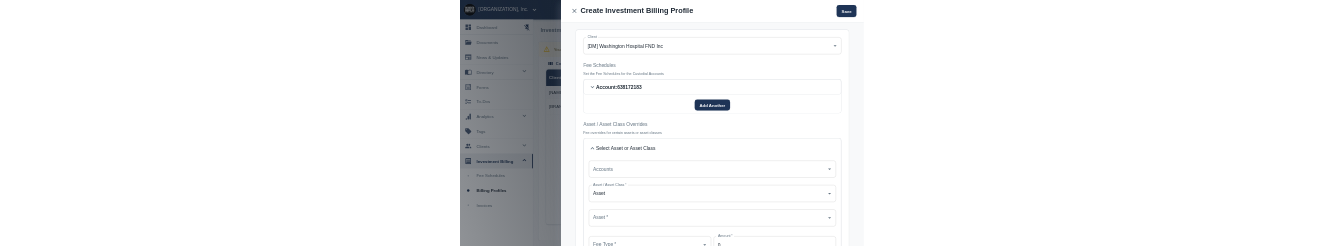 scroll, scrollTop: 37, scrollLeft: 0, axis: vertical 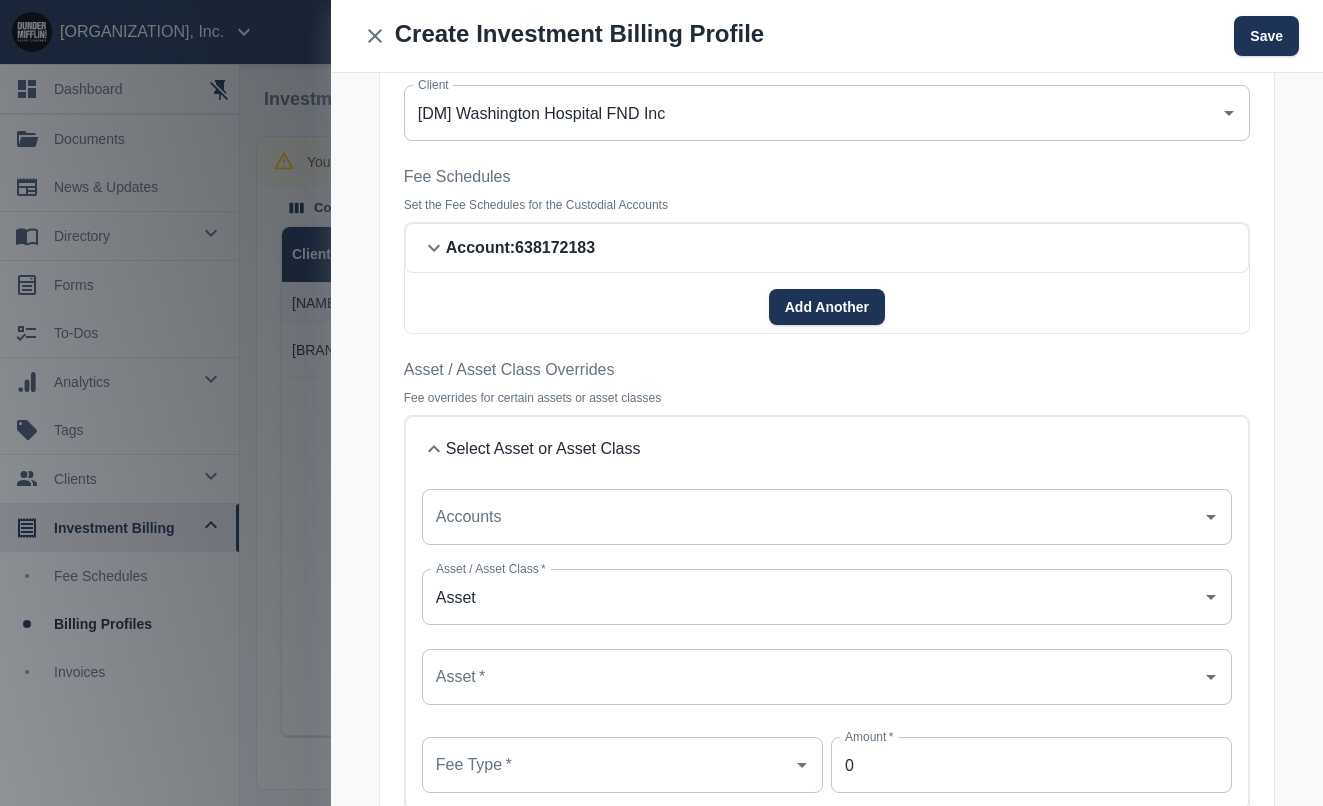 click on "Accounts" at bounding box center [812, 517] 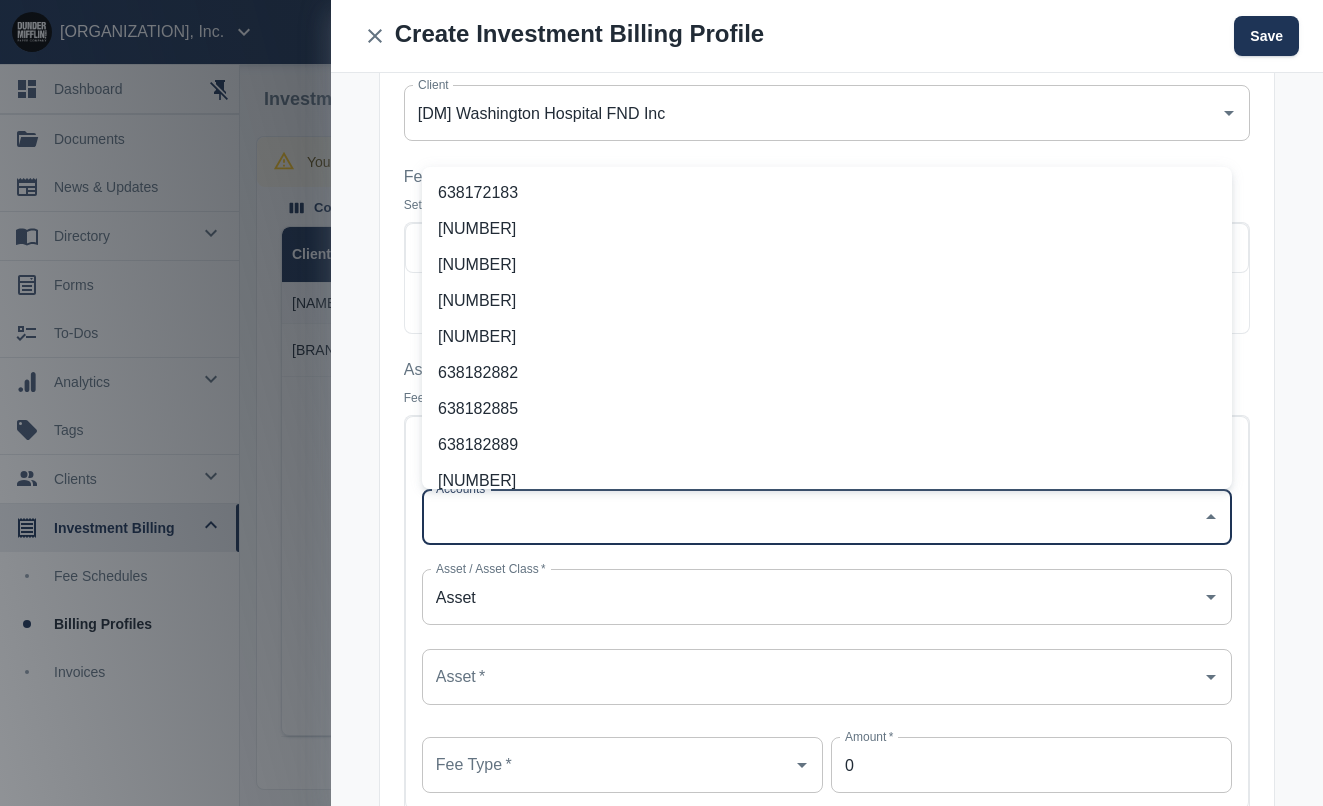click on "638182885" at bounding box center (827, 409) 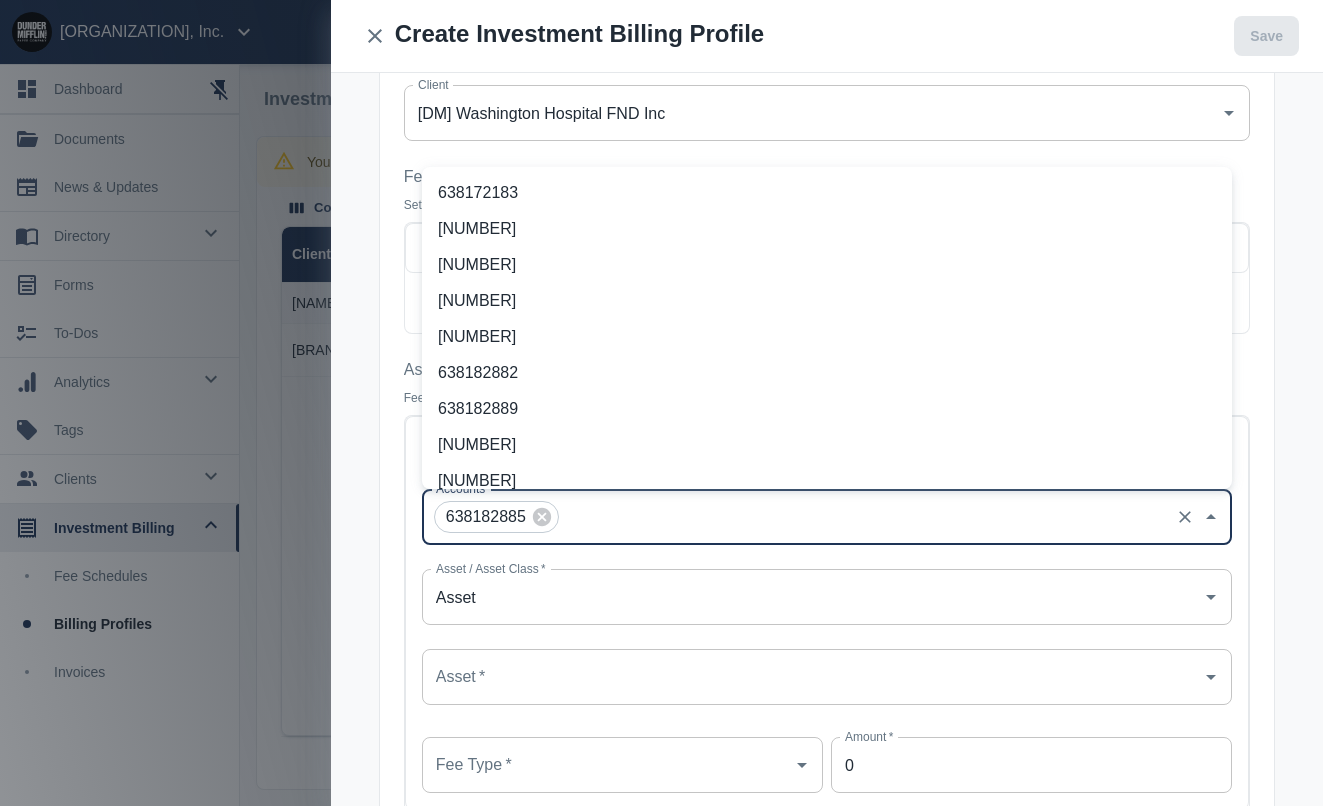 click on "[NUMBER]" at bounding box center (827, 481) 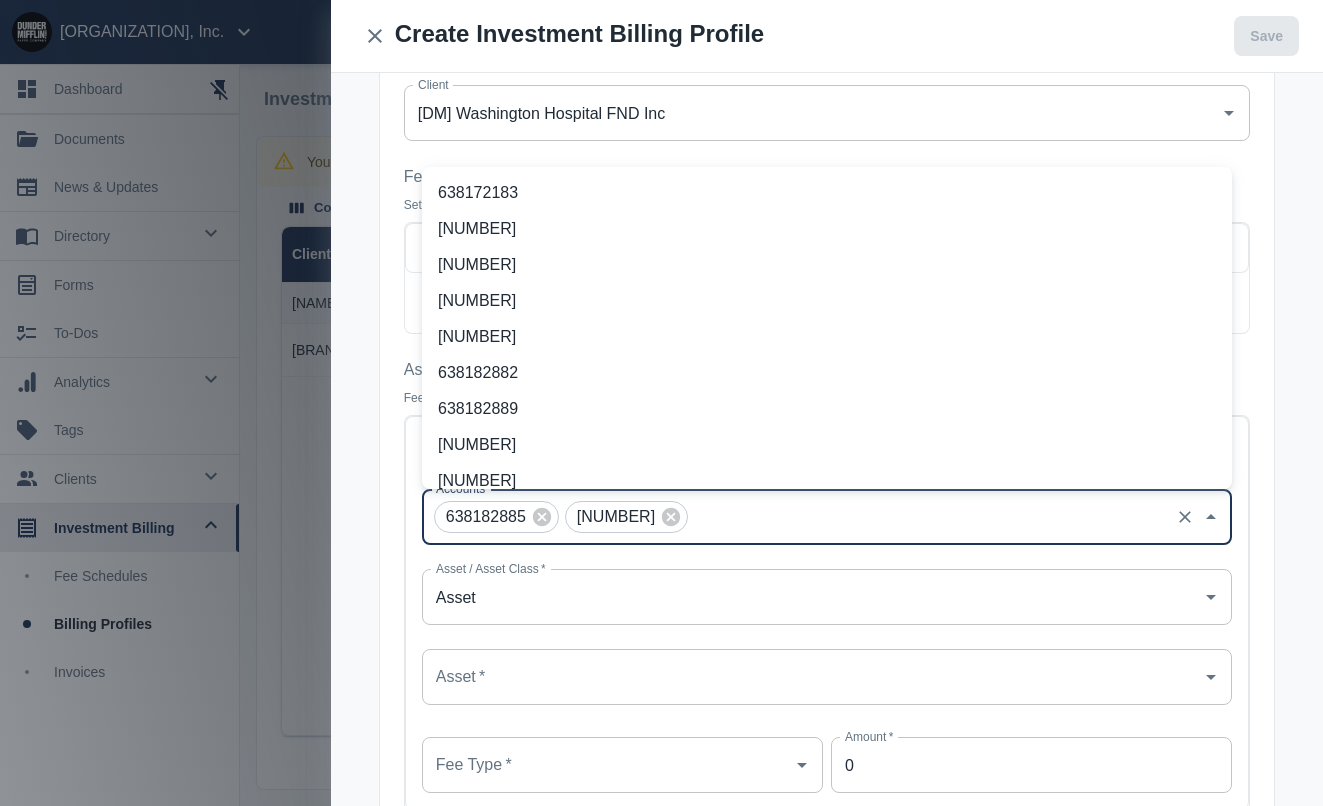 click on "Asset" at bounding box center (812, 597) 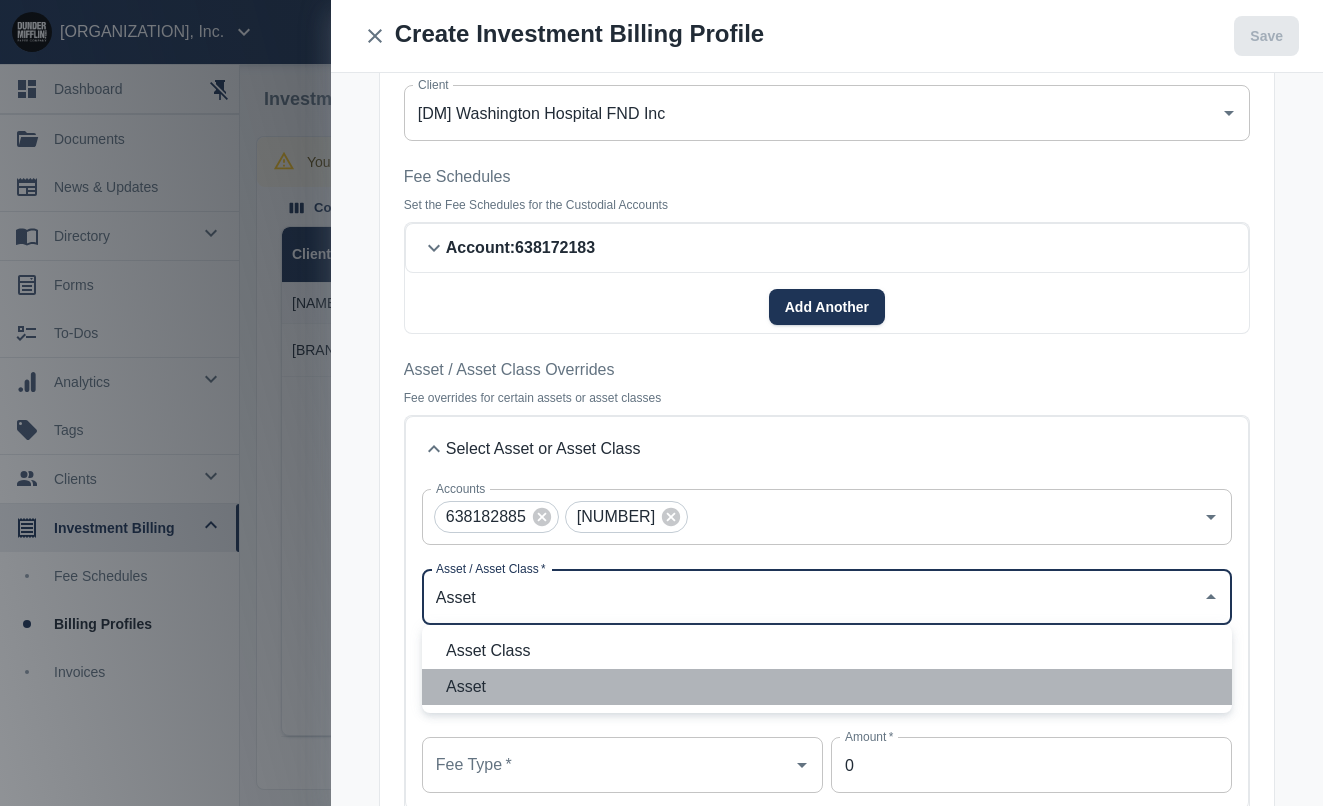 click on "Asset" at bounding box center (831, 687) 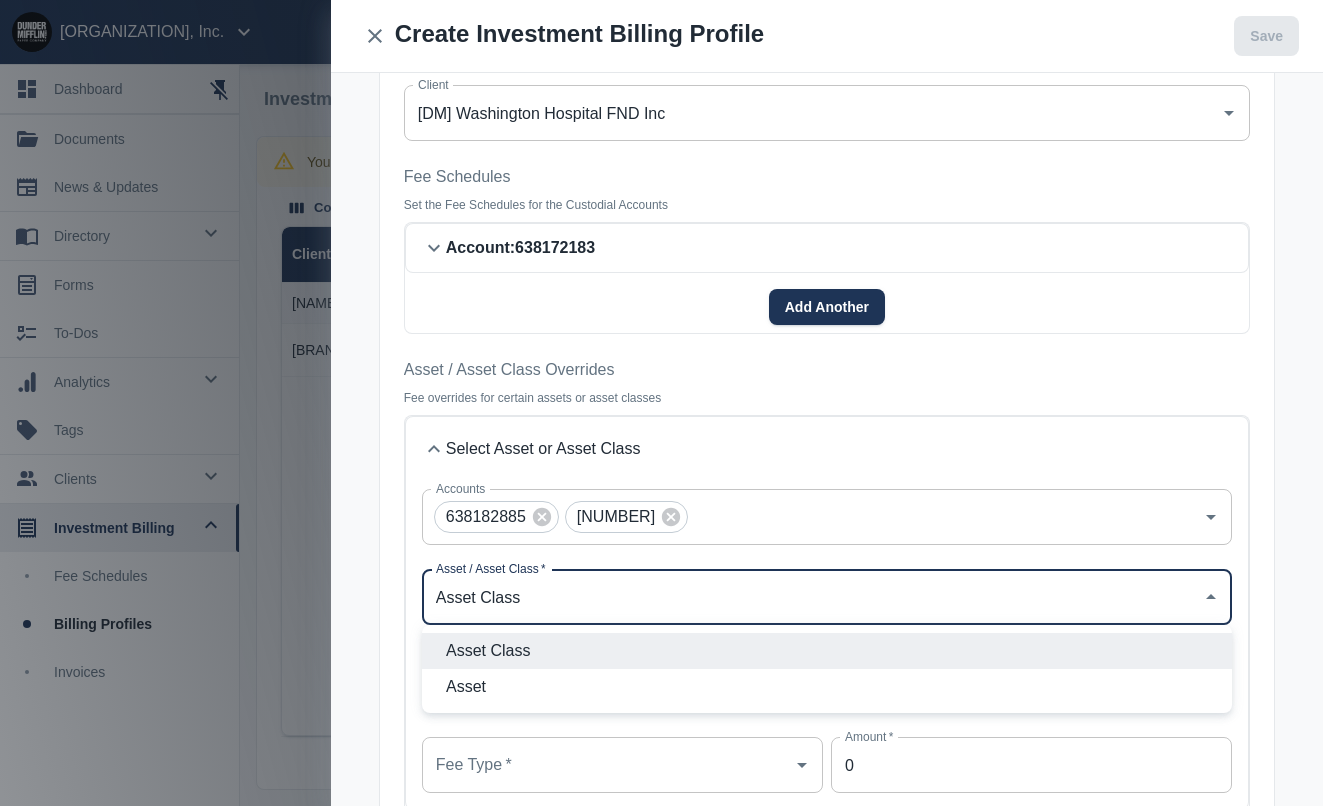 click on "Asset Class" at bounding box center (812, 597) 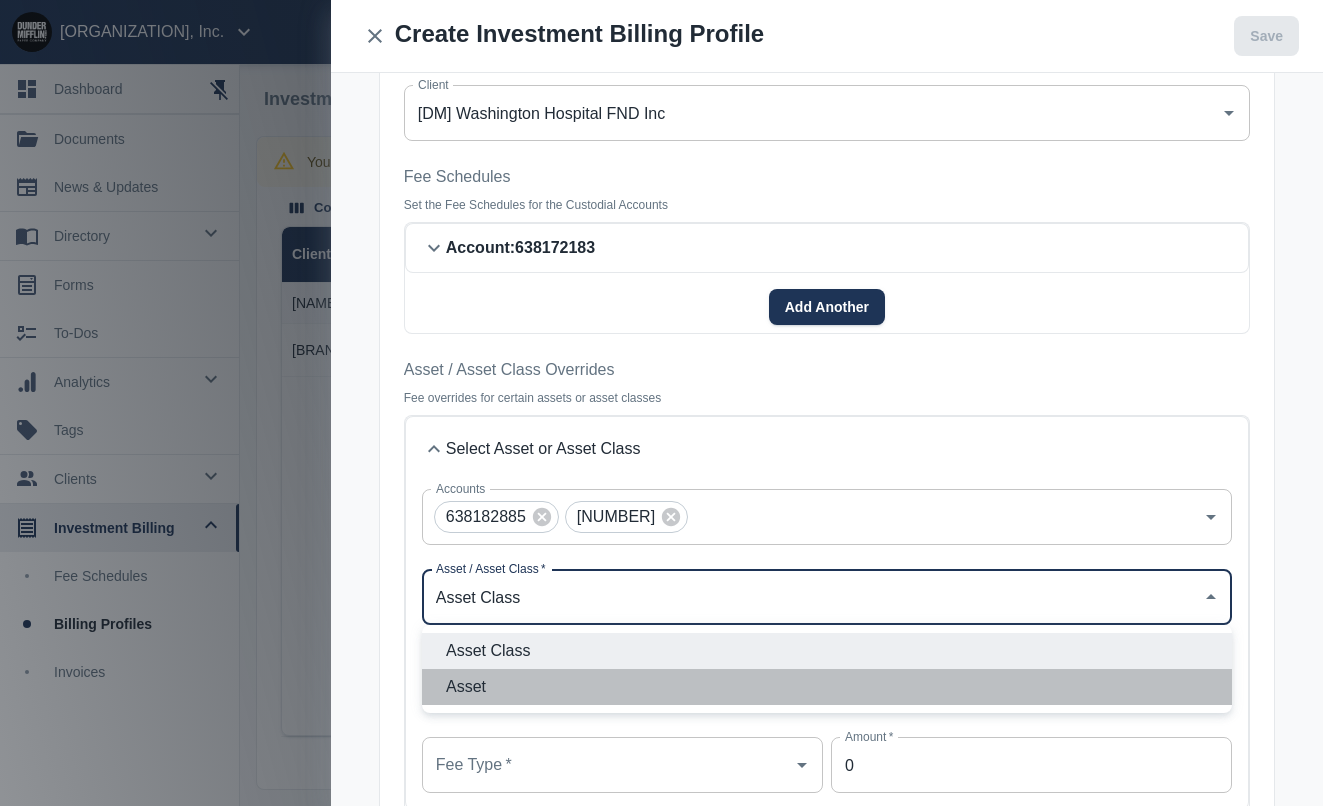 click on "Asset" at bounding box center (831, 687) 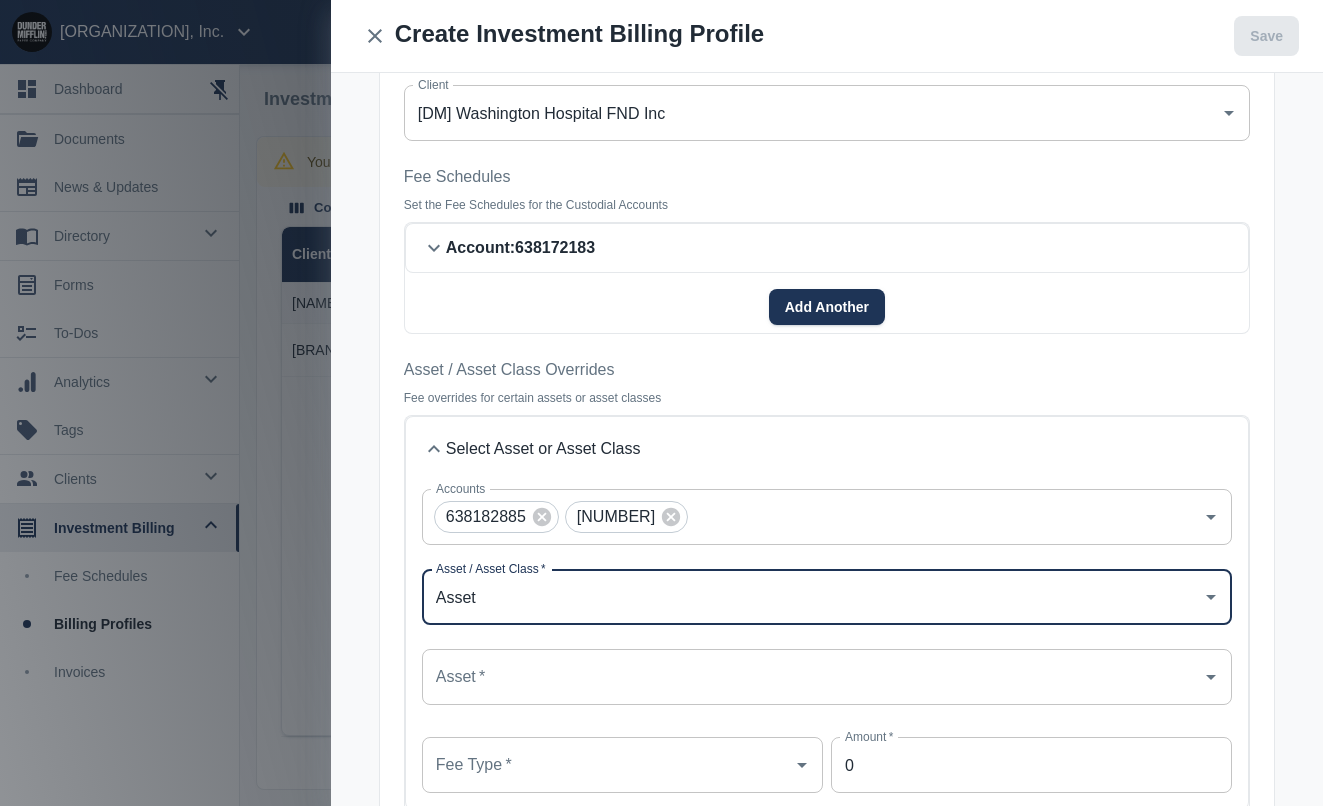 click on "Asset" at bounding box center (812, 597) 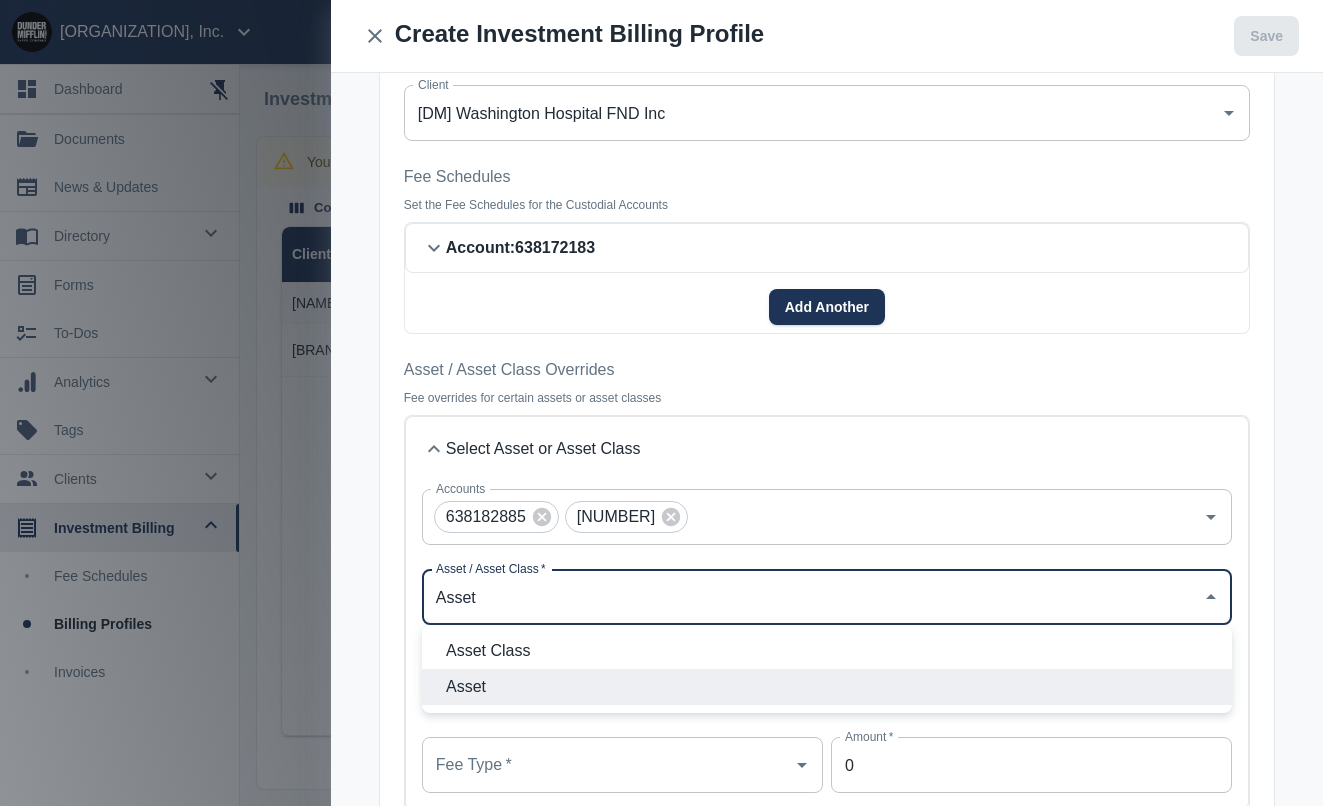 click on "Asset" at bounding box center [831, 687] 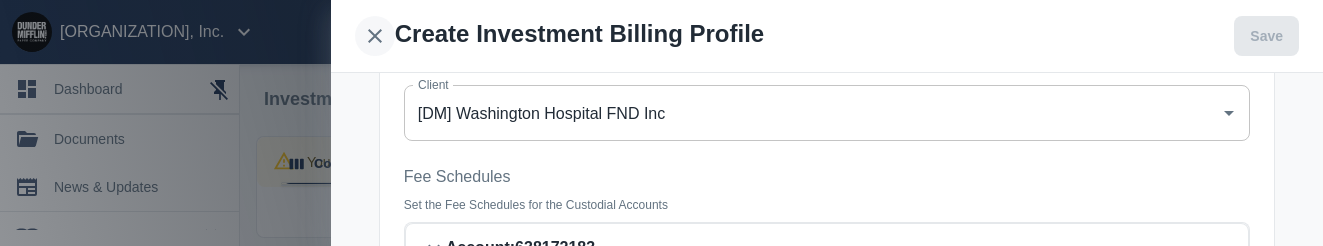 click at bounding box center [375, 36] 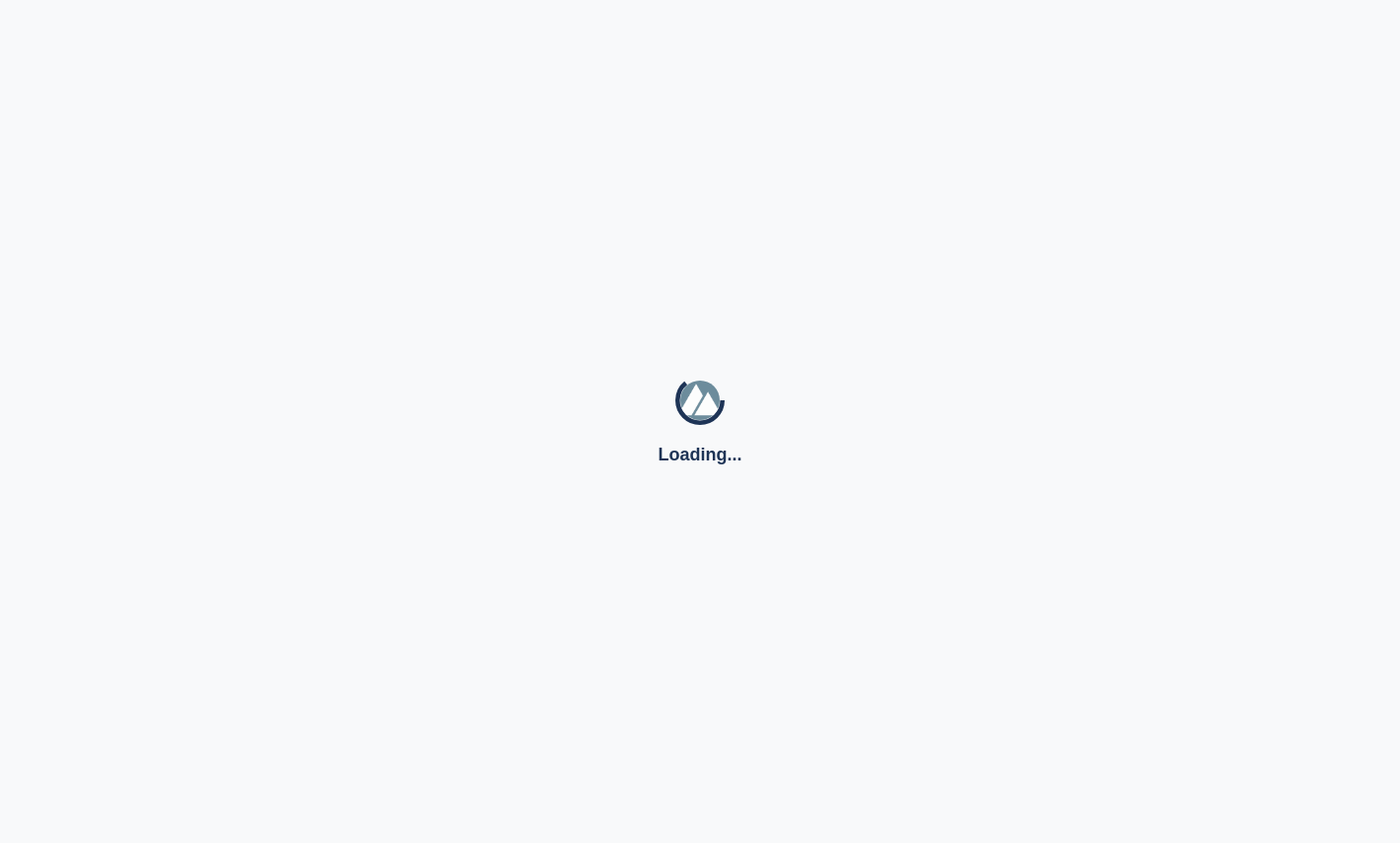 scroll, scrollTop: 0, scrollLeft: 0, axis: both 